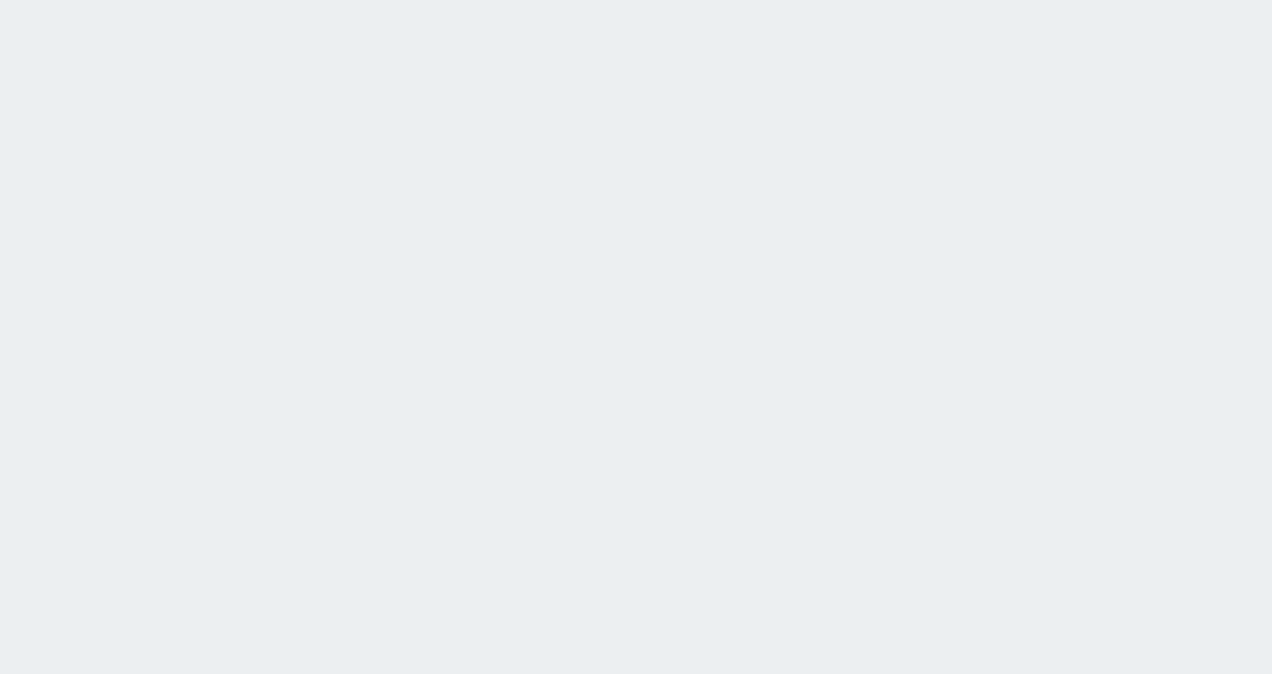 scroll, scrollTop: 0, scrollLeft: 0, axis: both 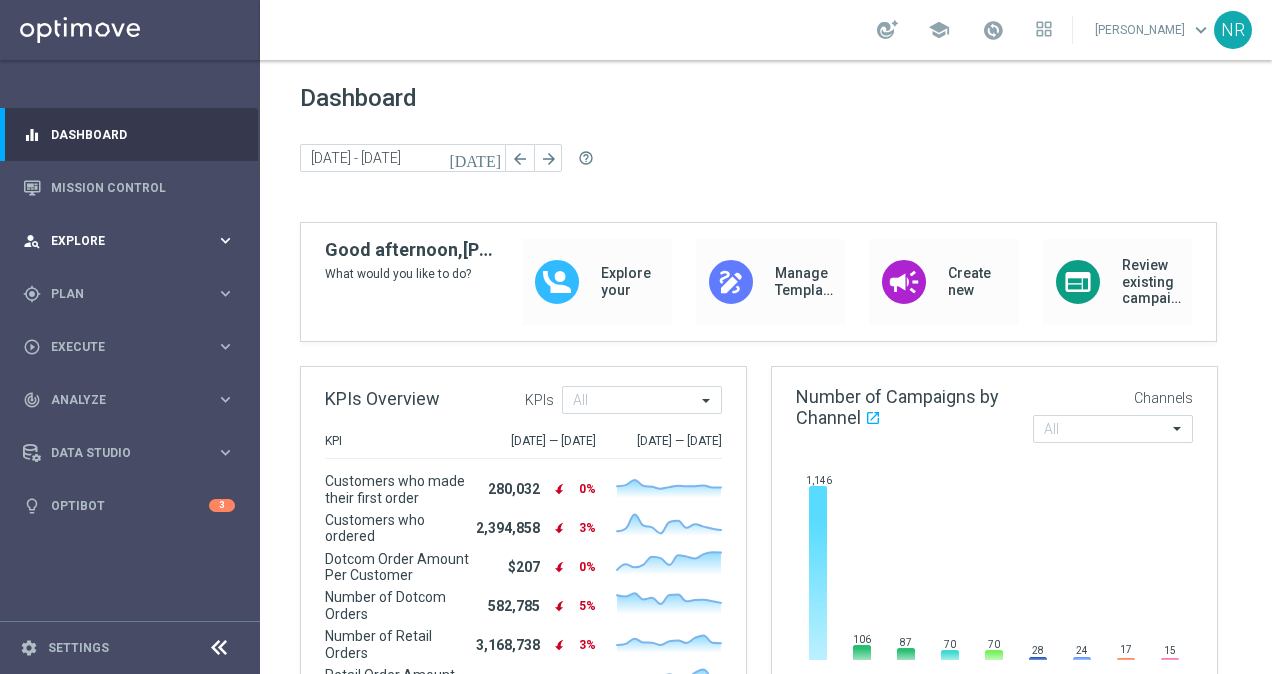 click on "person_search
Explore
keyboard_arrow_right" at bounding box center (129, 240) 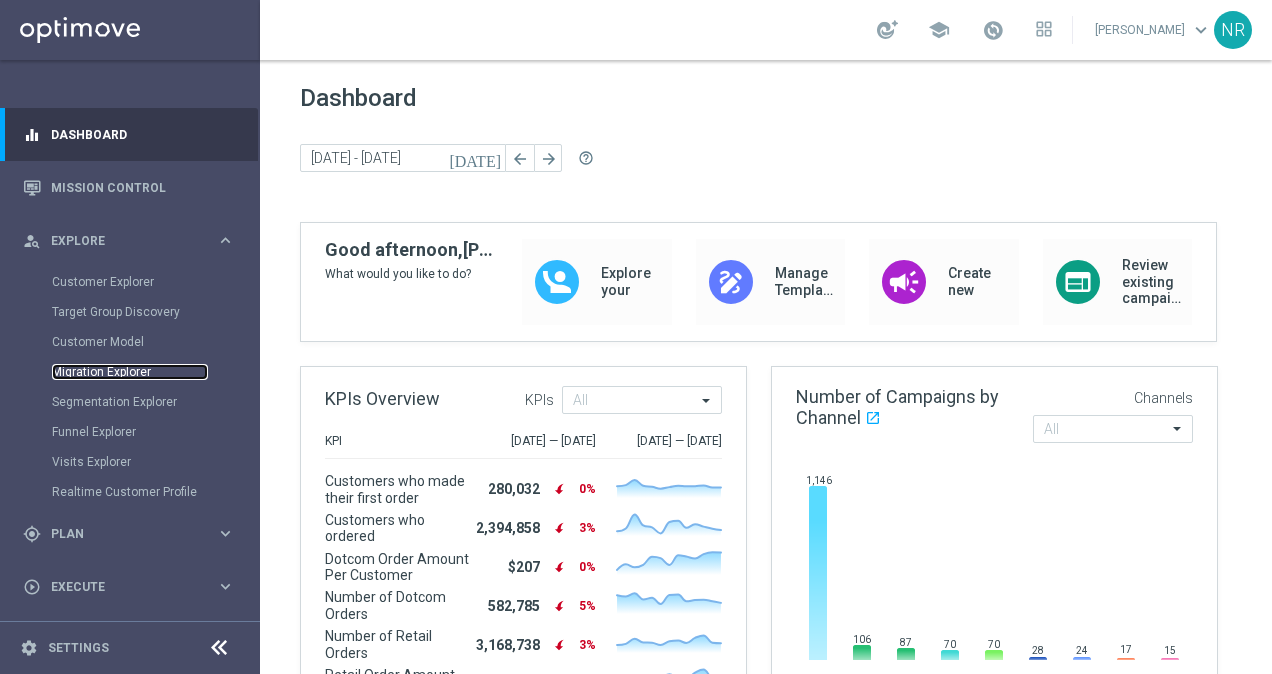 click on "Migration Explorer" at bounding box center (130, 372) 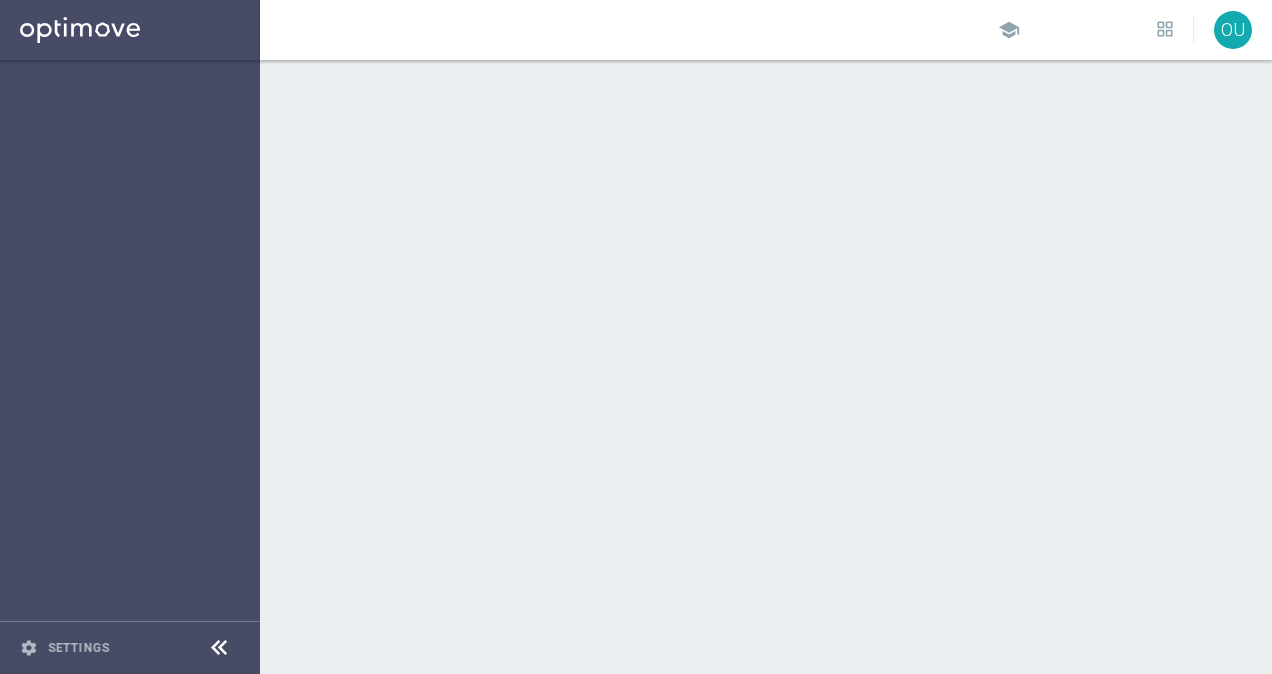 scroll, scrollTop: 0, scrollLeft: 0, axis: both 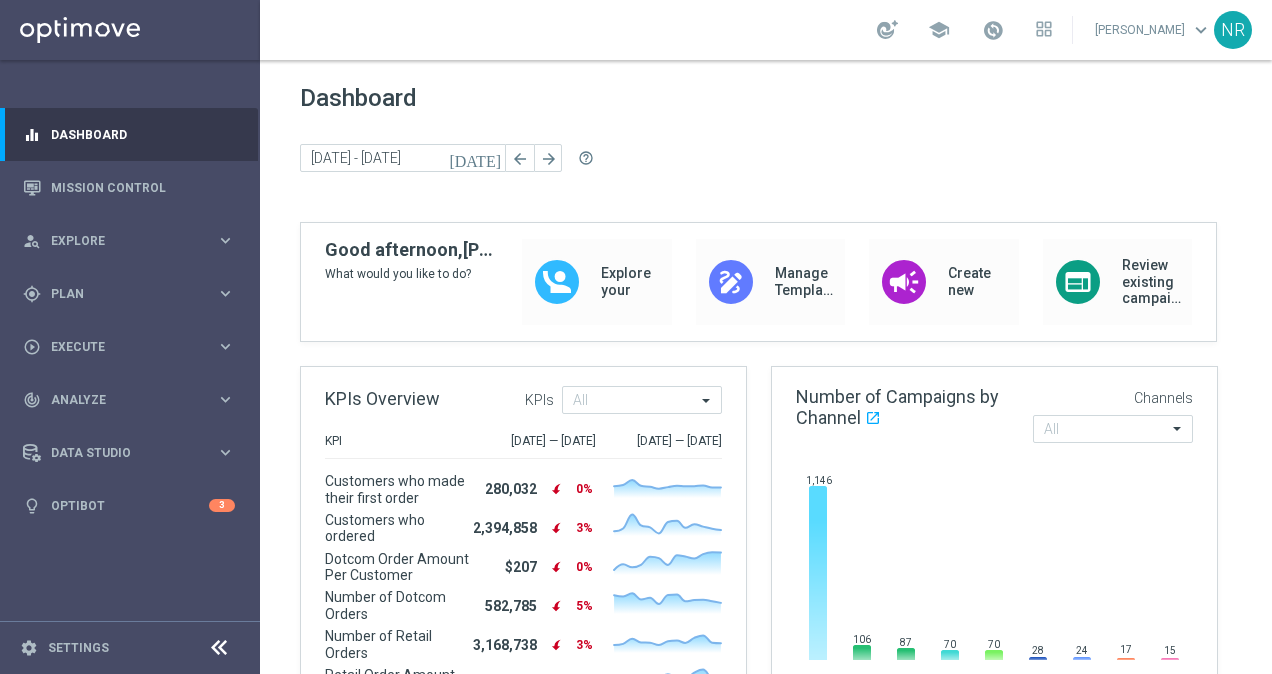 click on "Dashboard today 30 Sep 2024 - 06 Oct 2024 arrow_back arrow_forward  help_outline" 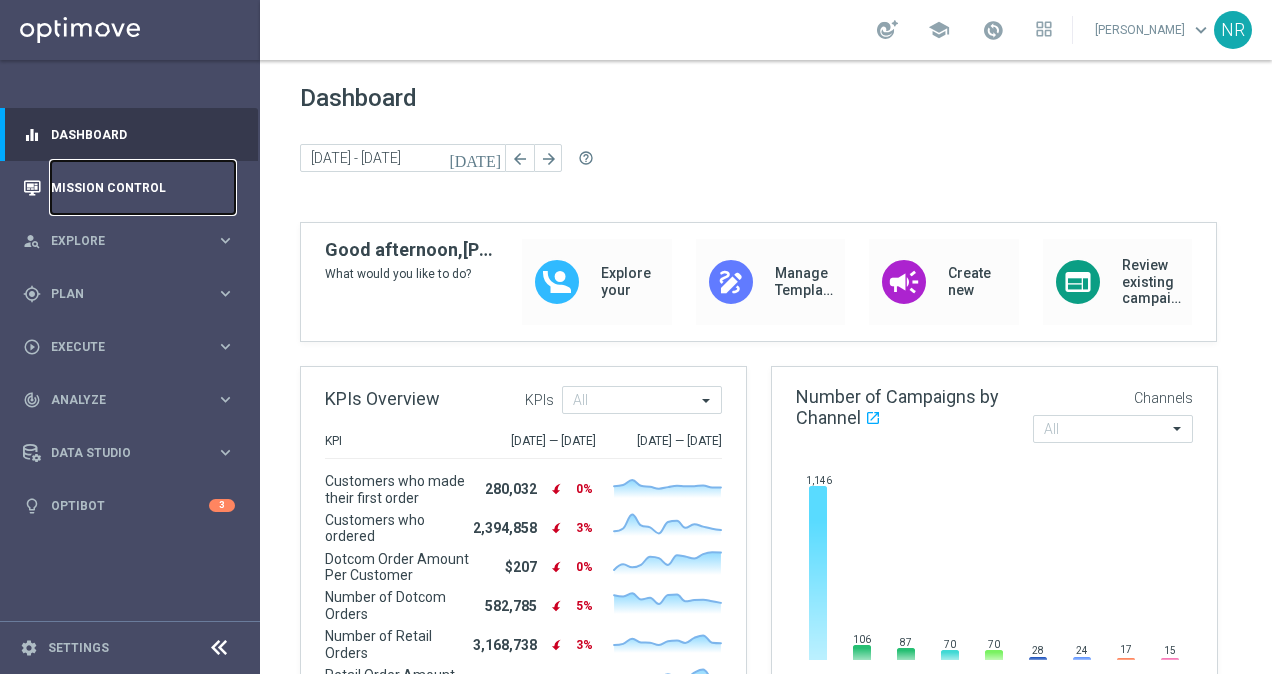 click on "Mission Control" at bounding box center (143, 187) 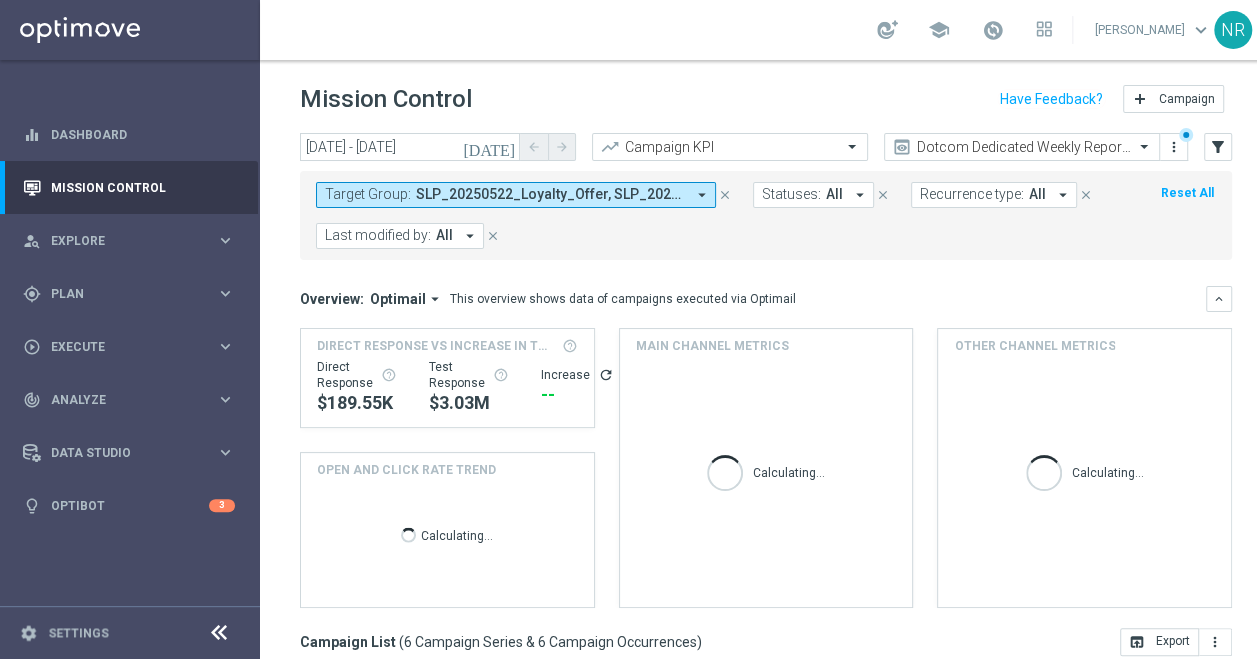 click on "Recurrence type:" at bounding box center (972, 194) 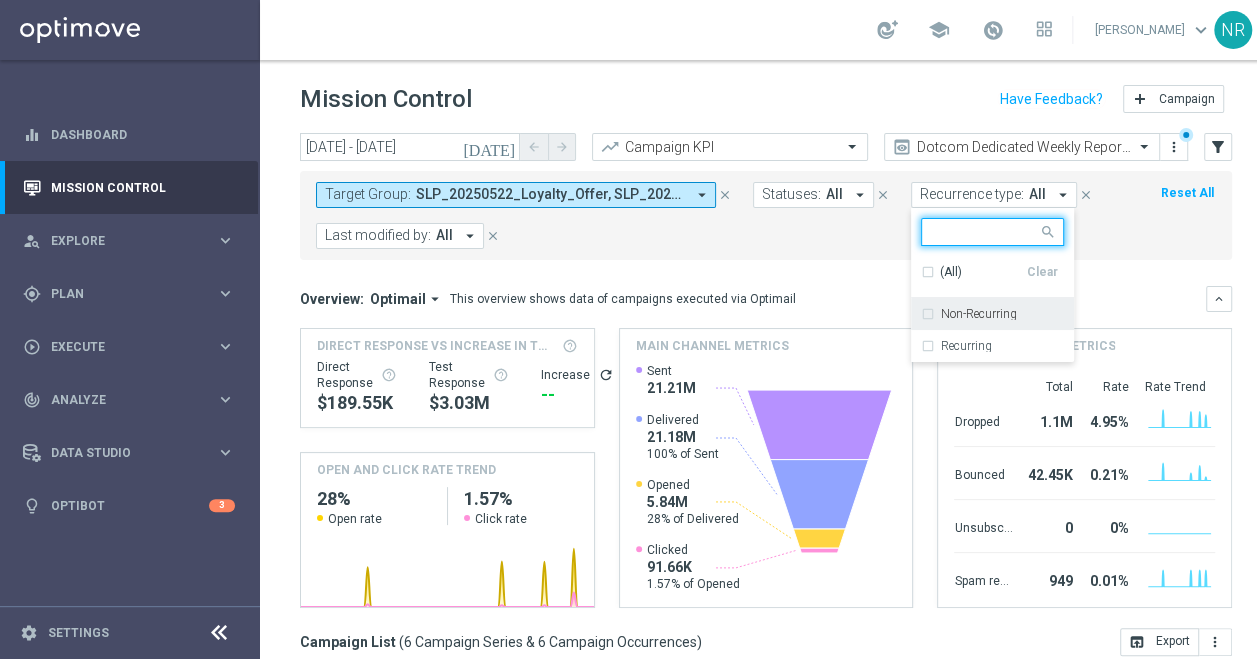 click on "Target Group:
SLP_20250522_Loyalty_Offer, SLP_20250701_Loyalty_Offer, SLP_20250701_Loyalty_Offer_Retail_Reds, SLP_20250724_Loyalty_Offer_Final
arrow_drop_down
close
Statuses:
All
arrow_drop_down
close
Recurrence type:
All
arrow_drop_down
(All)   Clear  Non-Recurring Recurring
close
close
Last modified by:
All
arrow_drop_down
close" 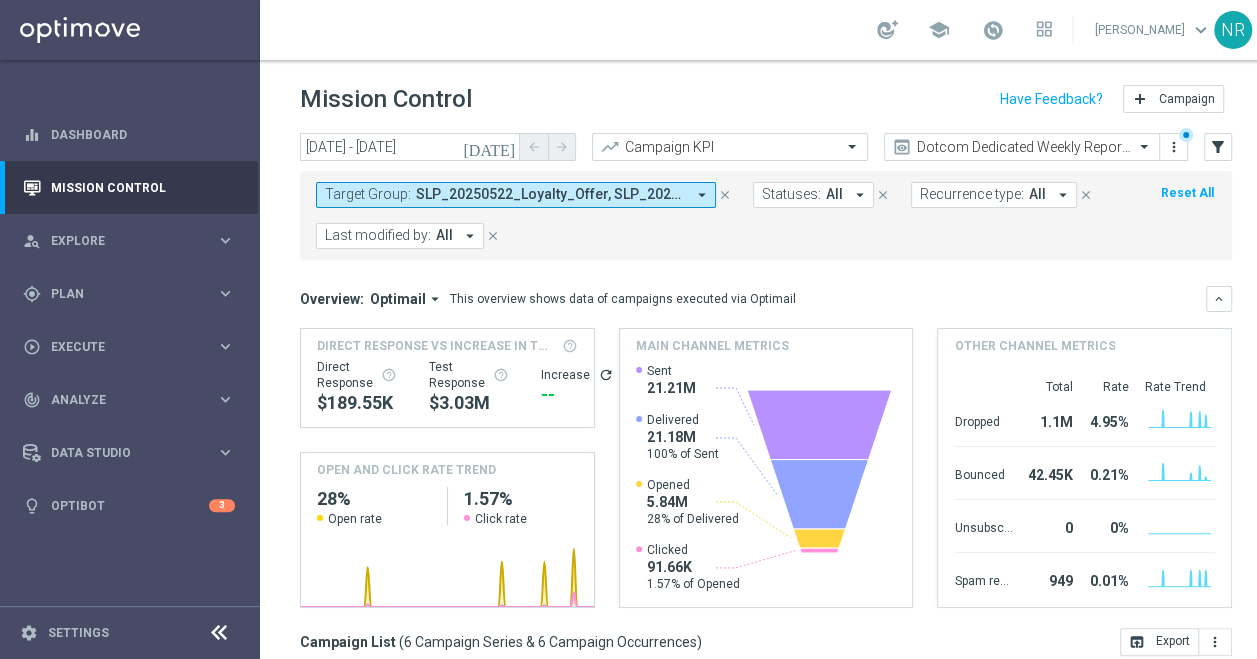 click on "close" 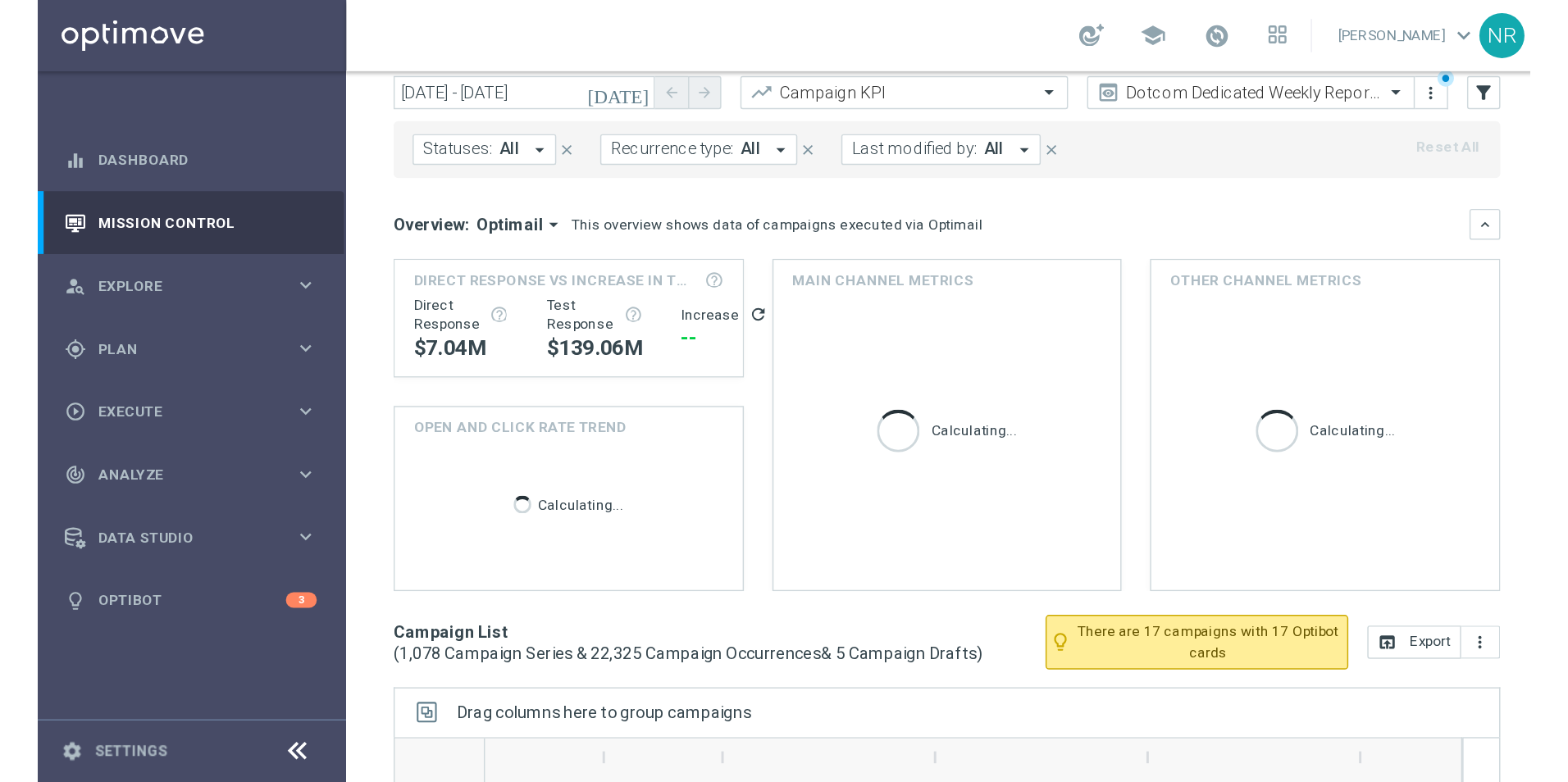 scroll, scrollTop: 0, scrollLeft: 0, axis: both 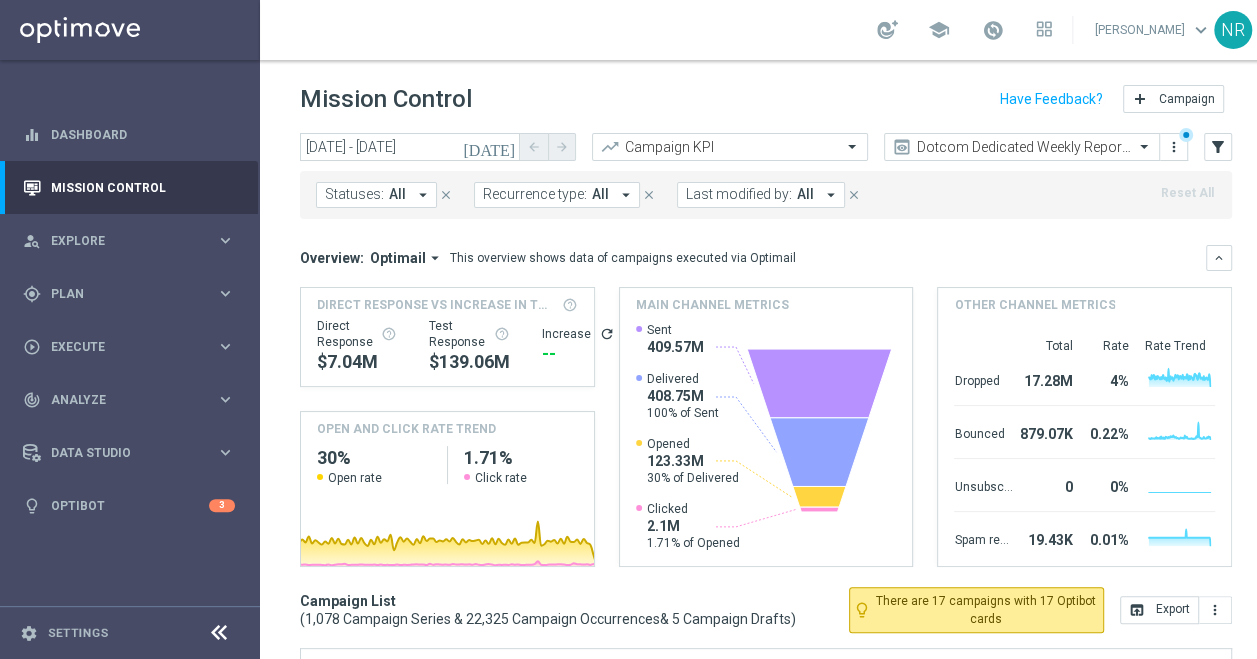 click on "today" 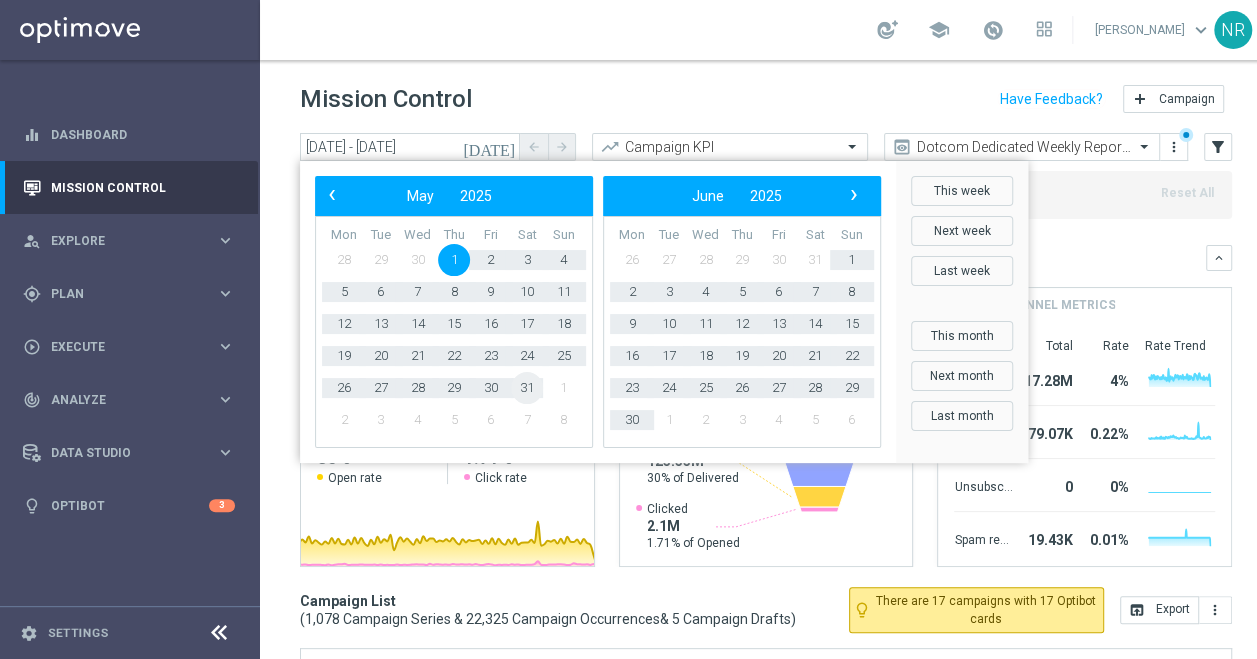 click on "31" 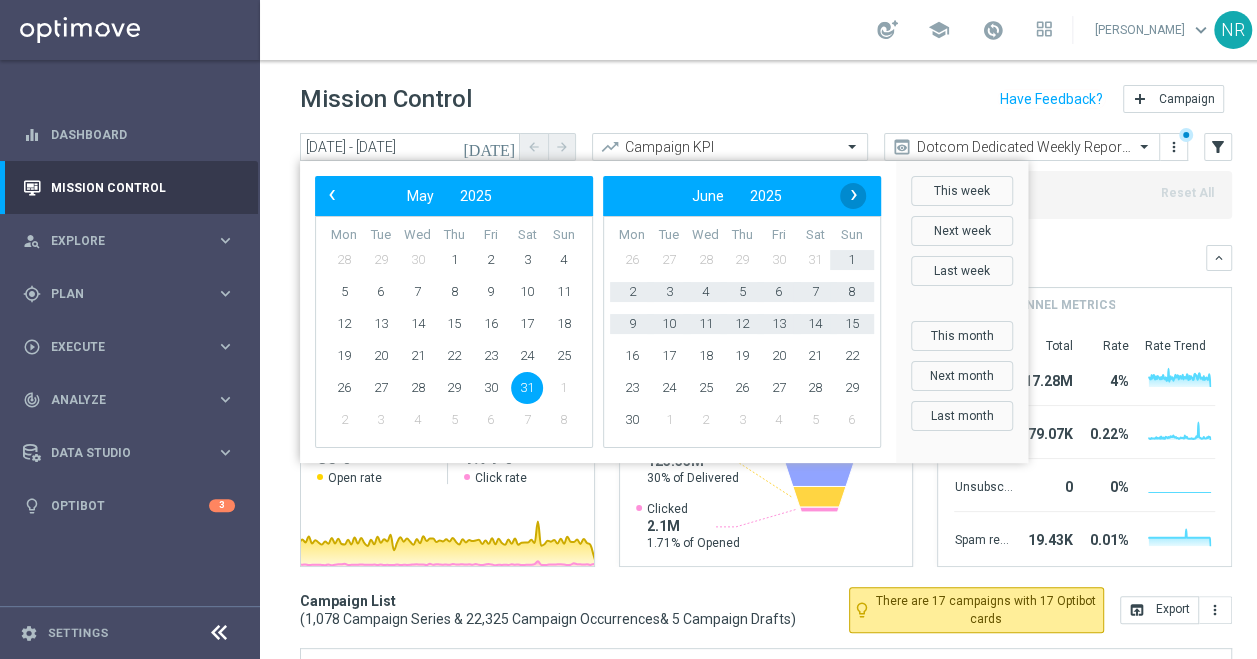 click on "›" 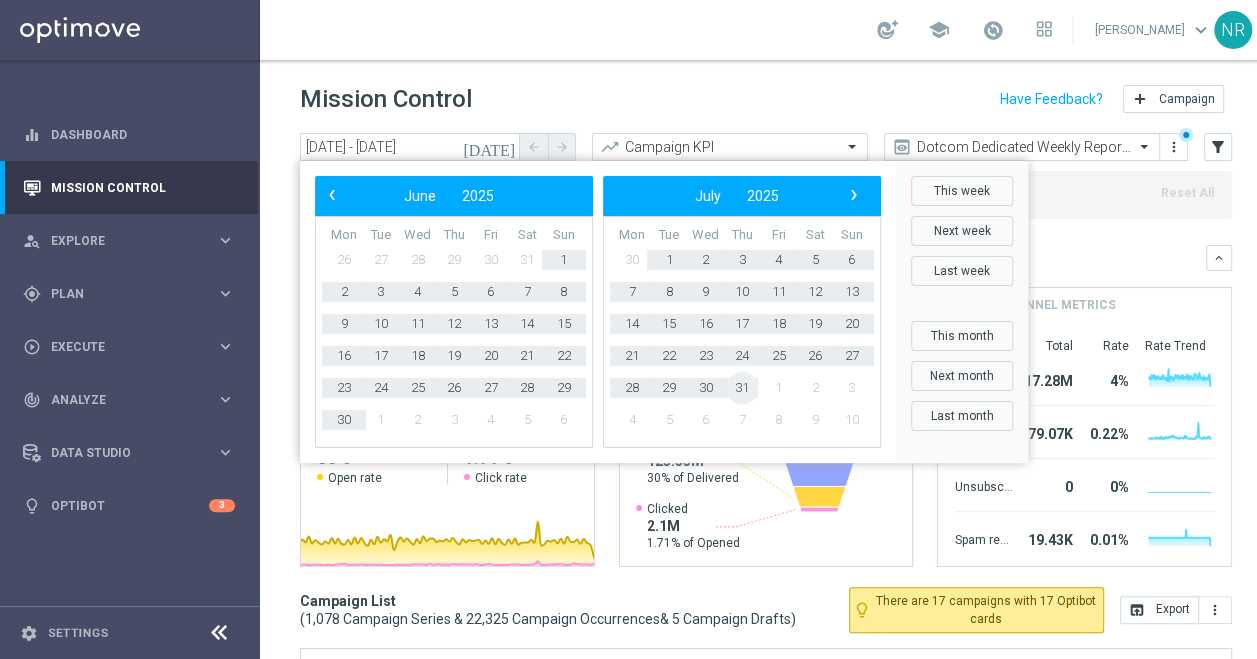 click on "31" 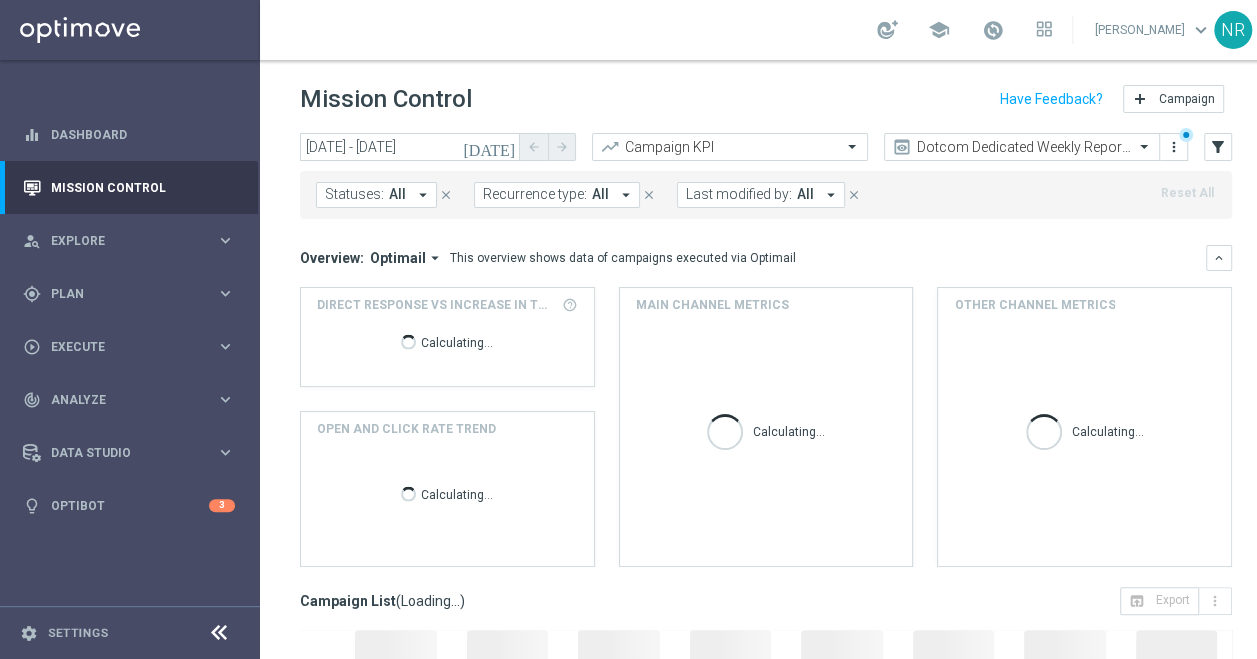 click on "today" 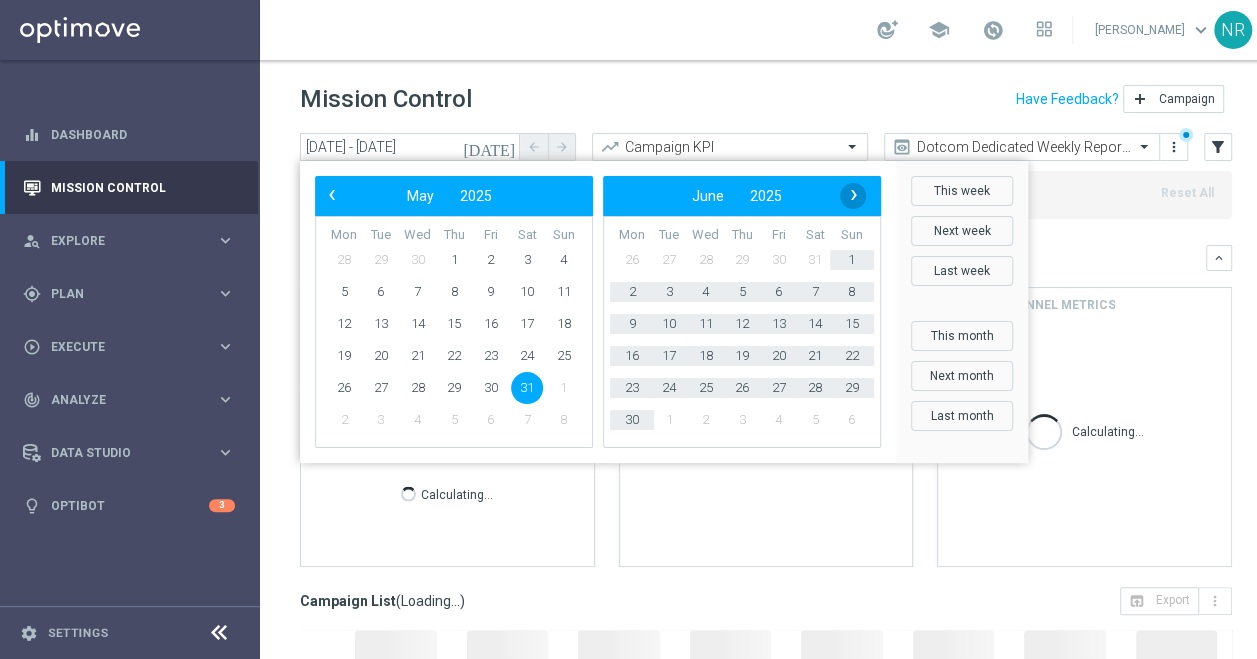 click on "›" 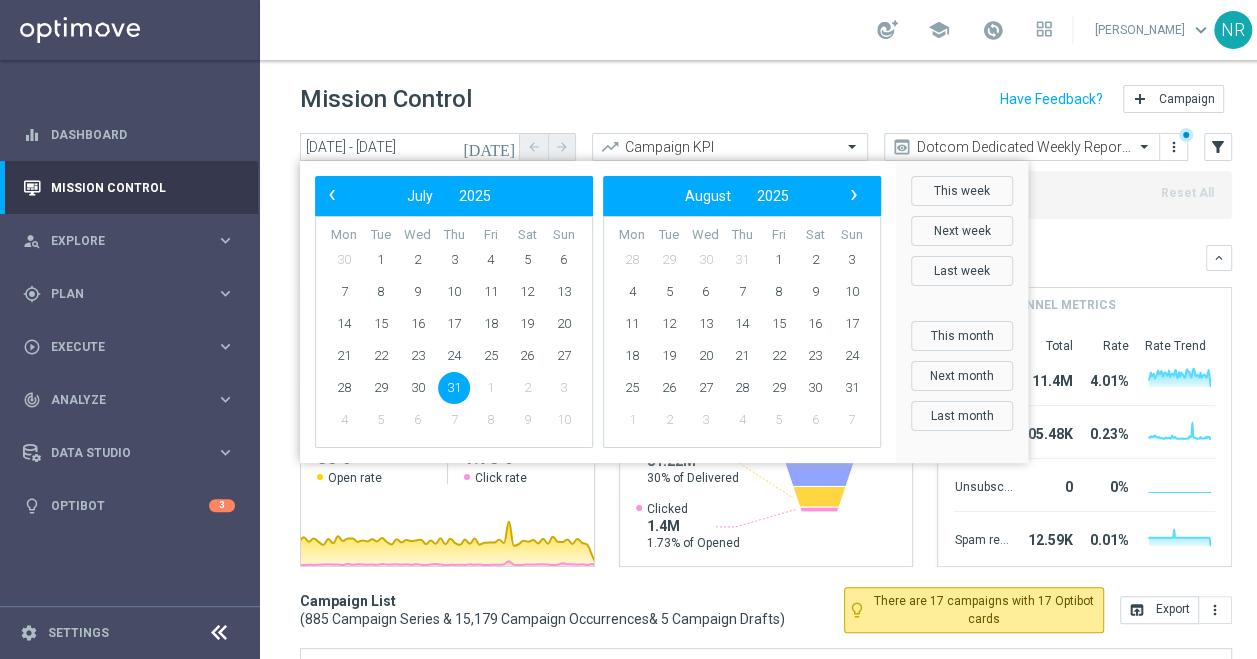 click on "31" 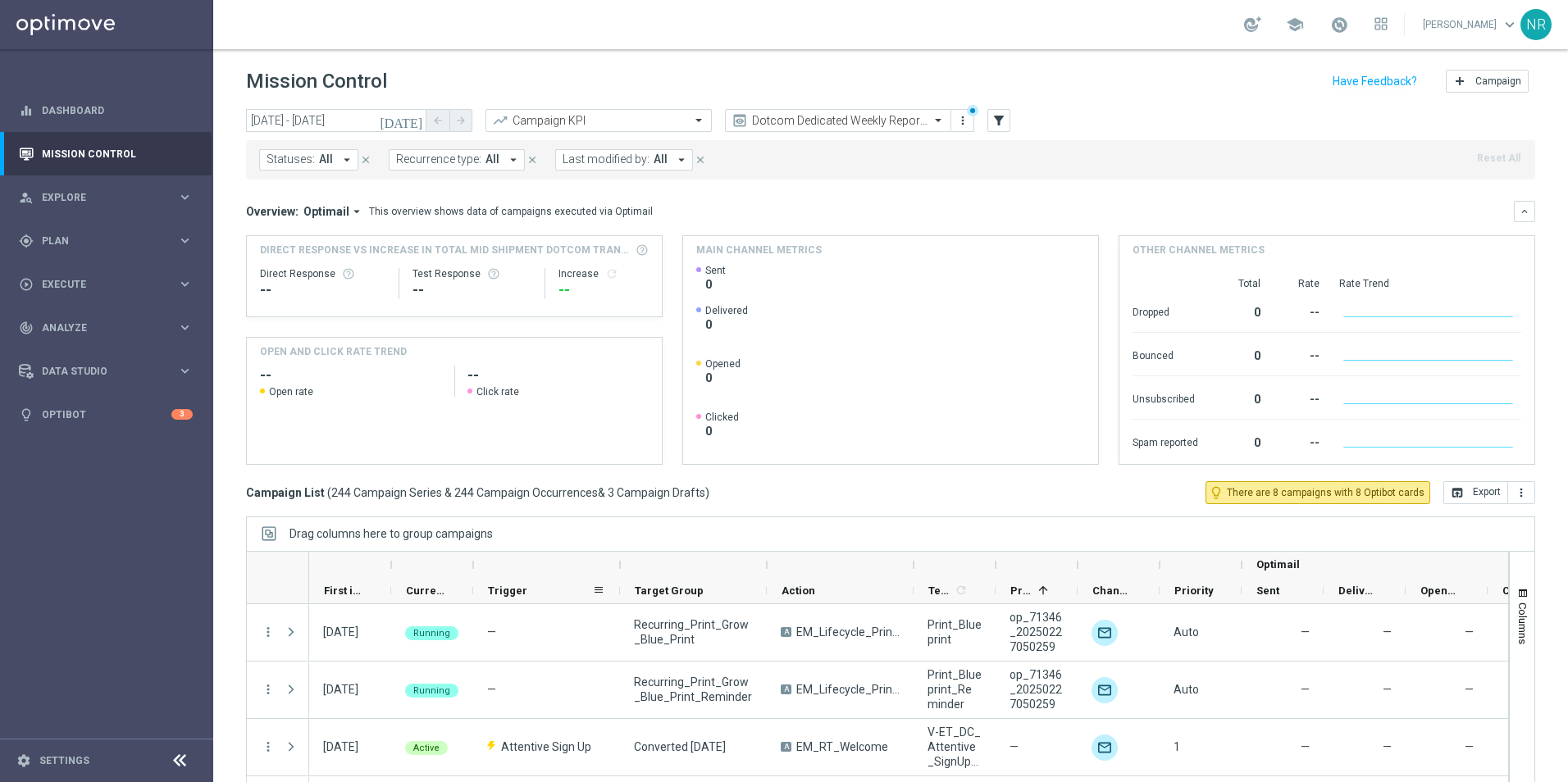 click on "Trigger" at bounding box center [540, 590] 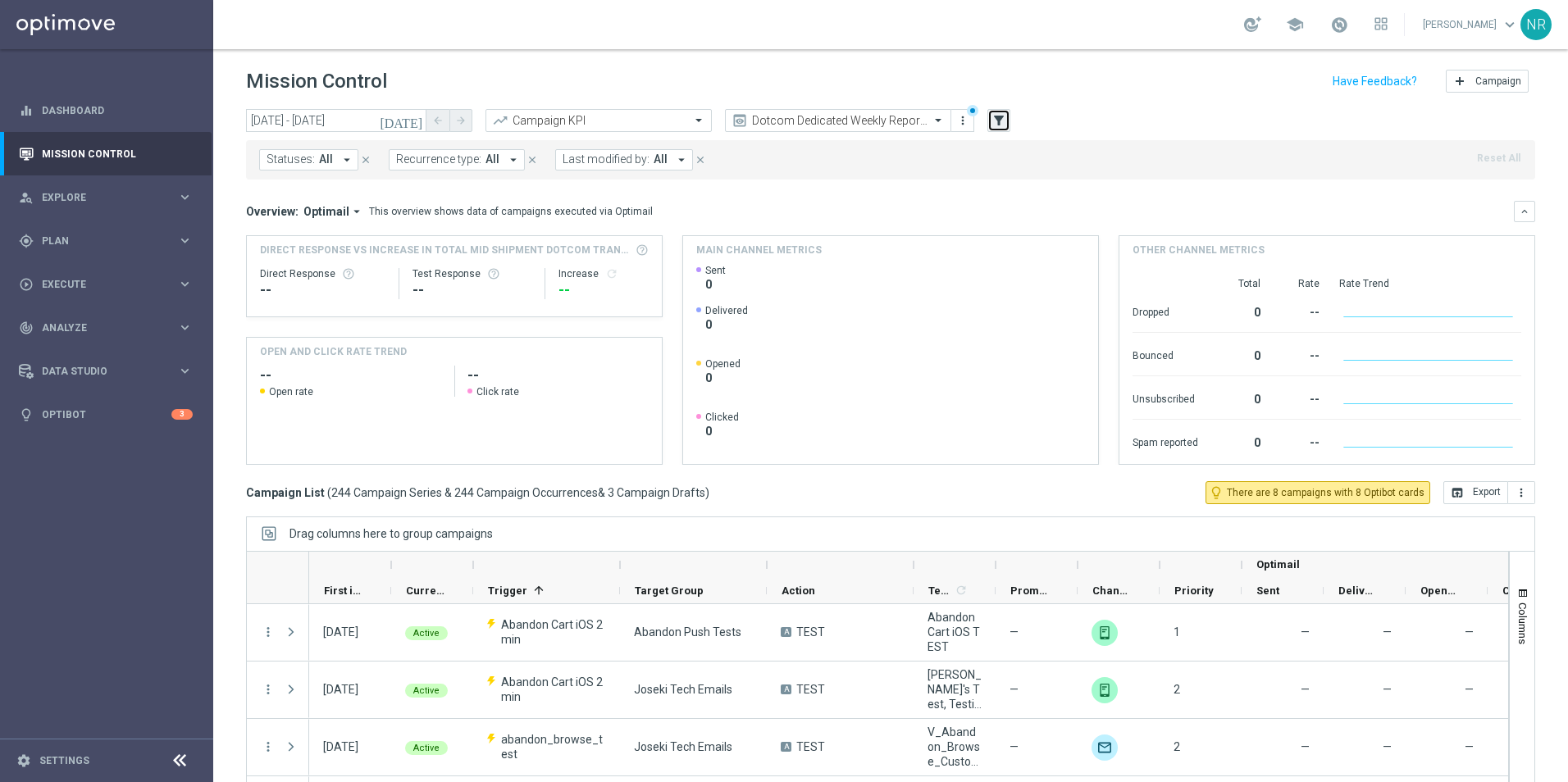click on "filter_alt" at bounding box center [999, 120] 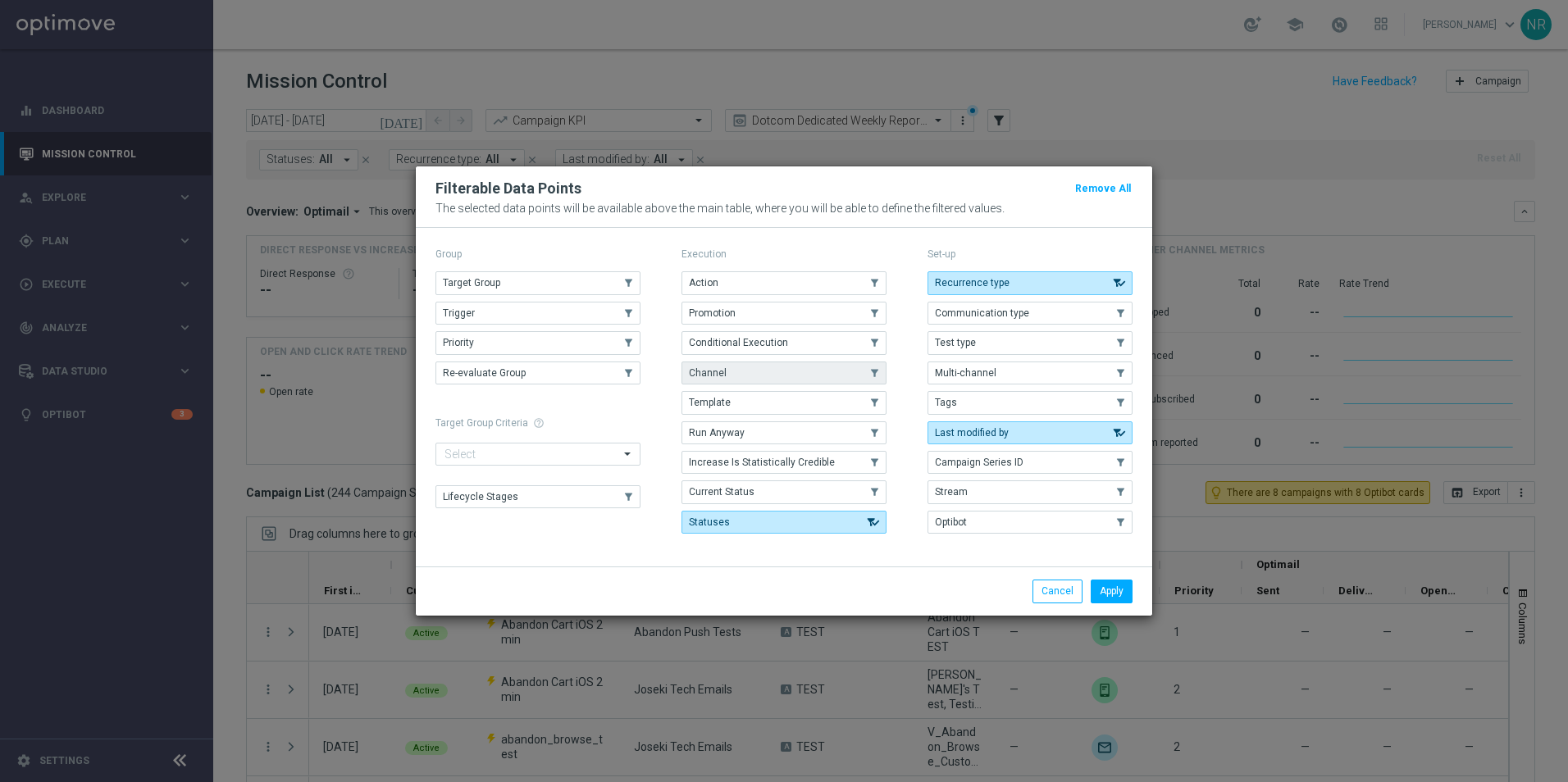 click on "Channel" at bounding box center (784, 373) 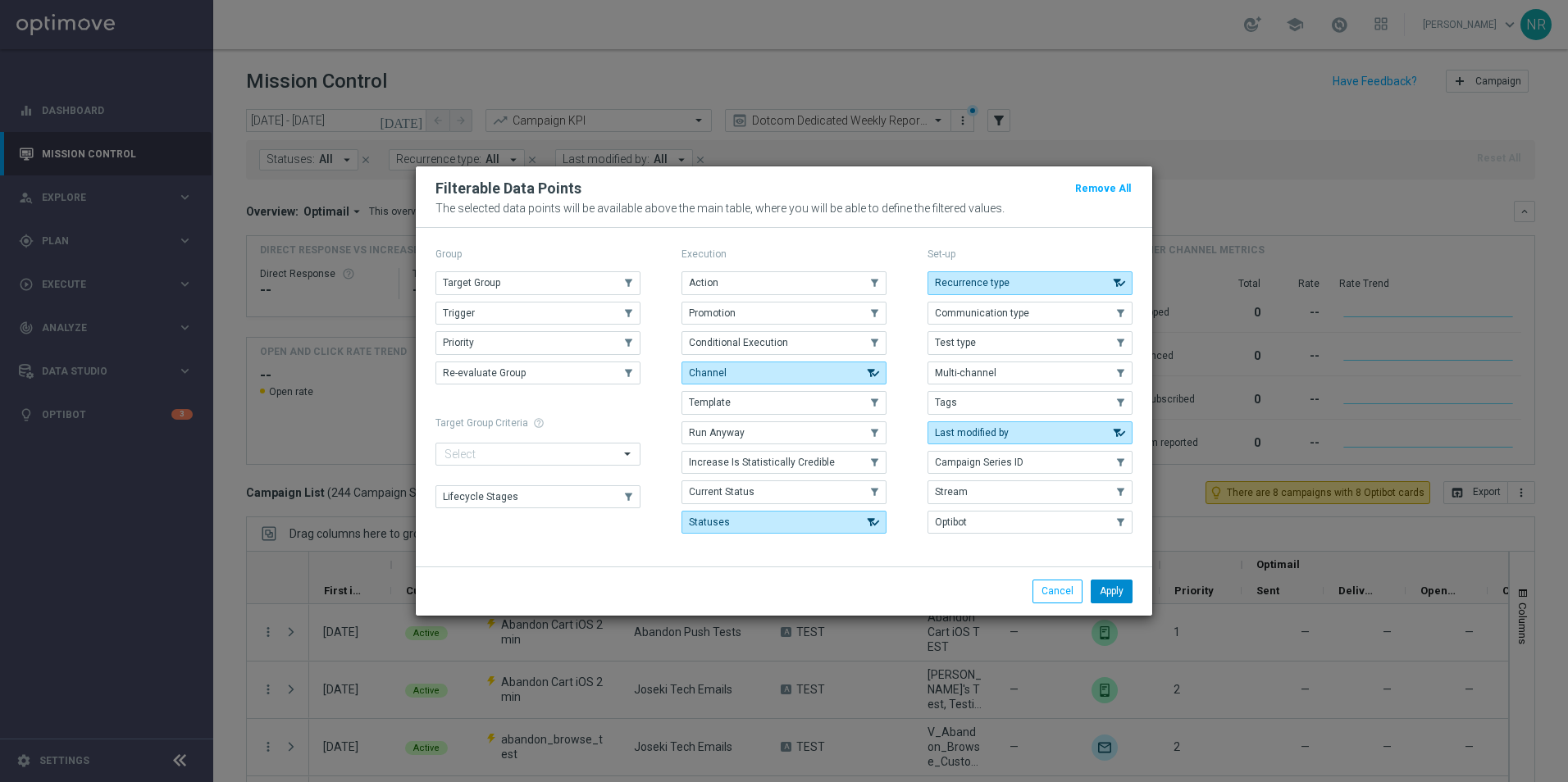 click on "Apply" at bounding box center [1111, 591] 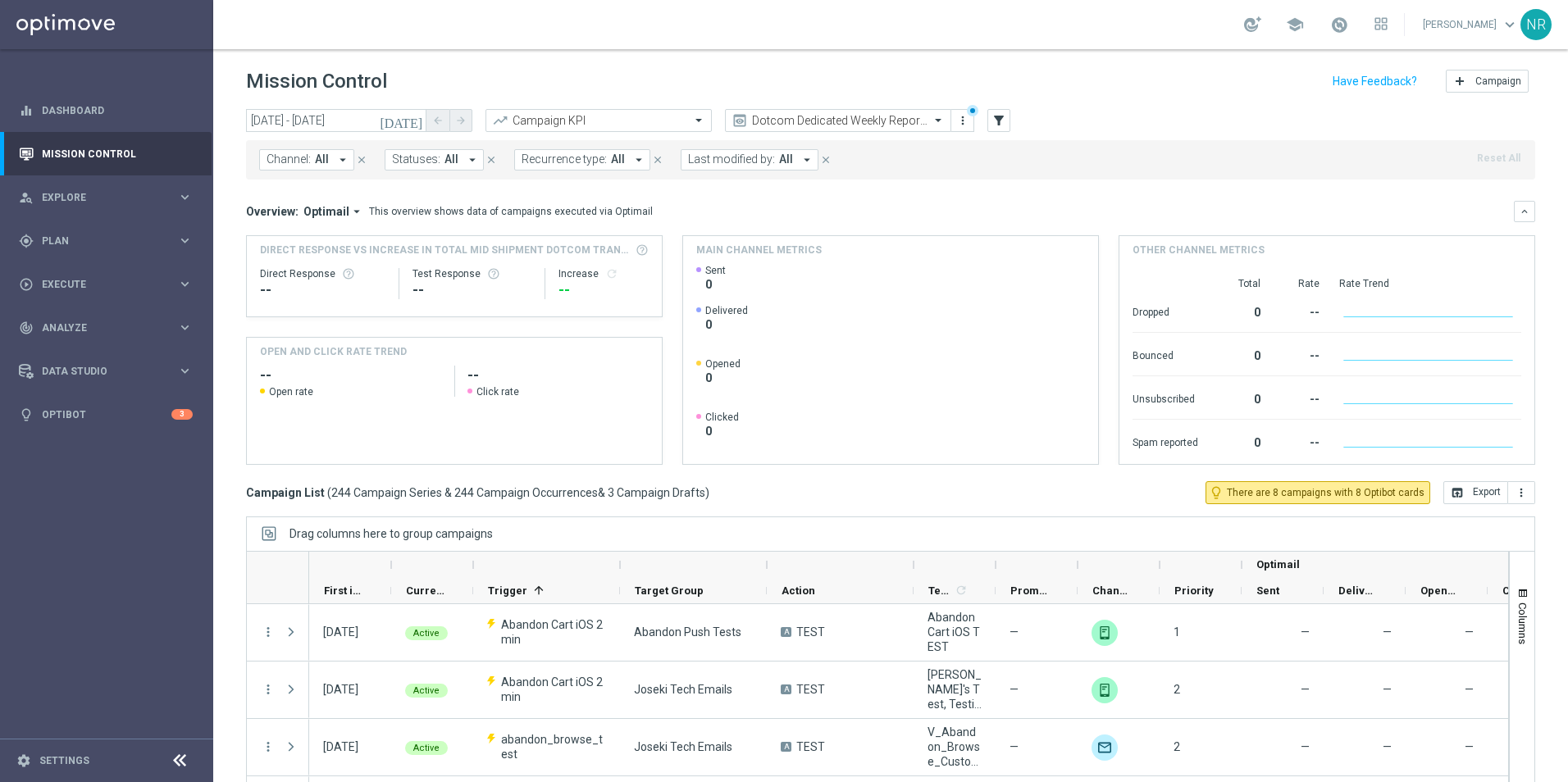 click on "Channel:
All
arrow_drop_down" at bounding box center (307, 160) 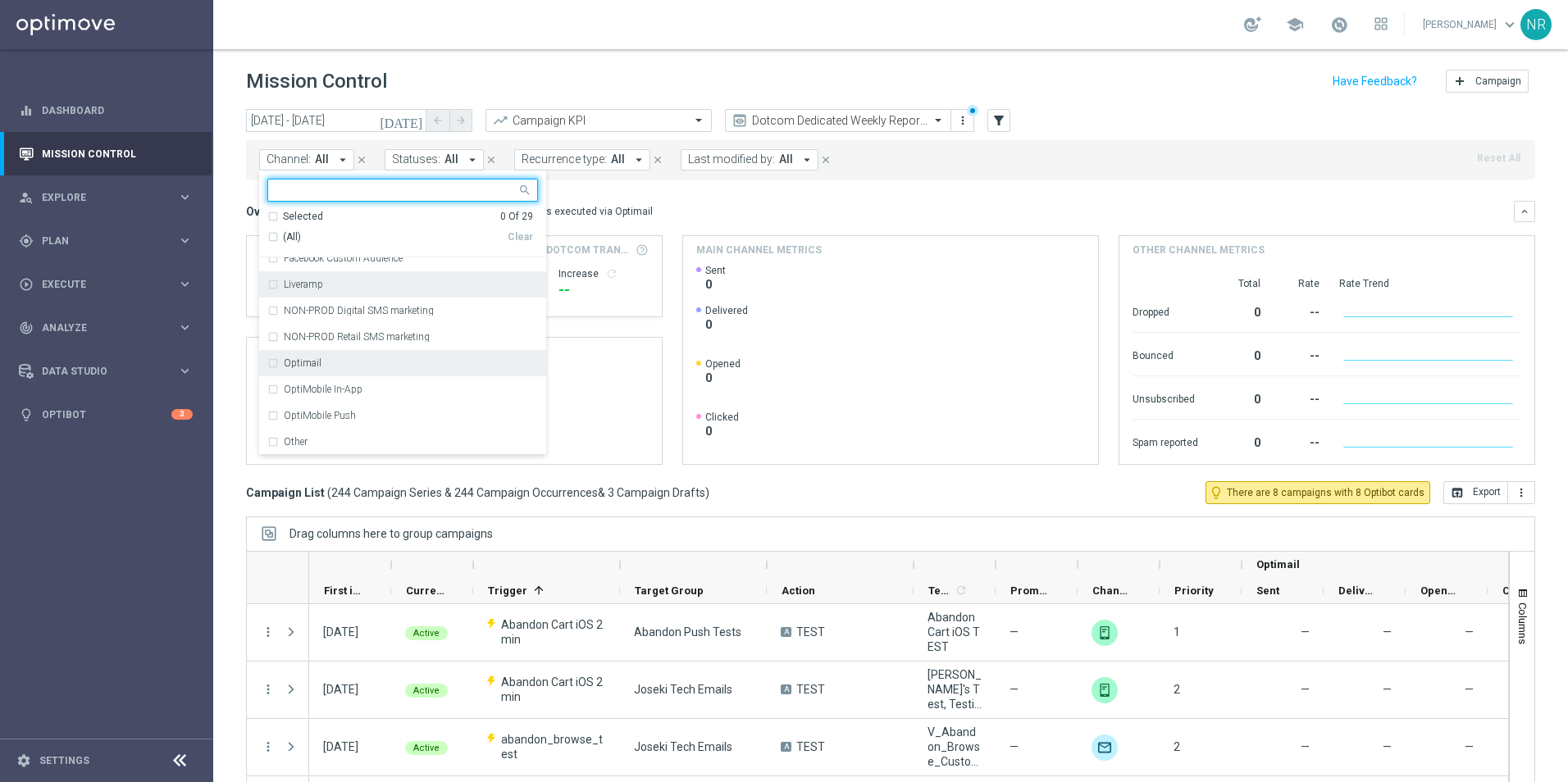 scroll, scrollTop: 328, scrollLeft: 0, axis: vertical 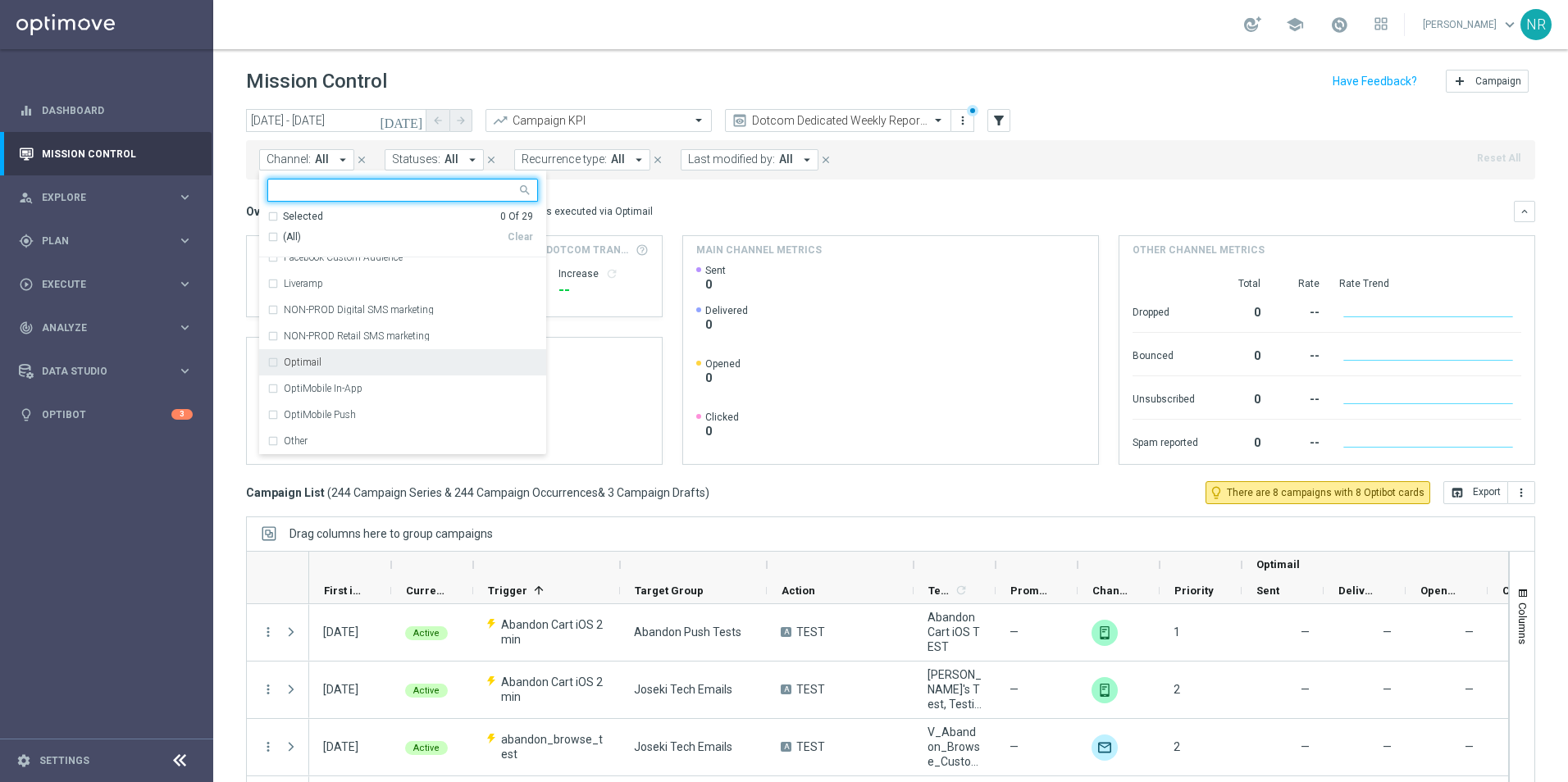 click on "Optimail" at bounding box center (411, 362) 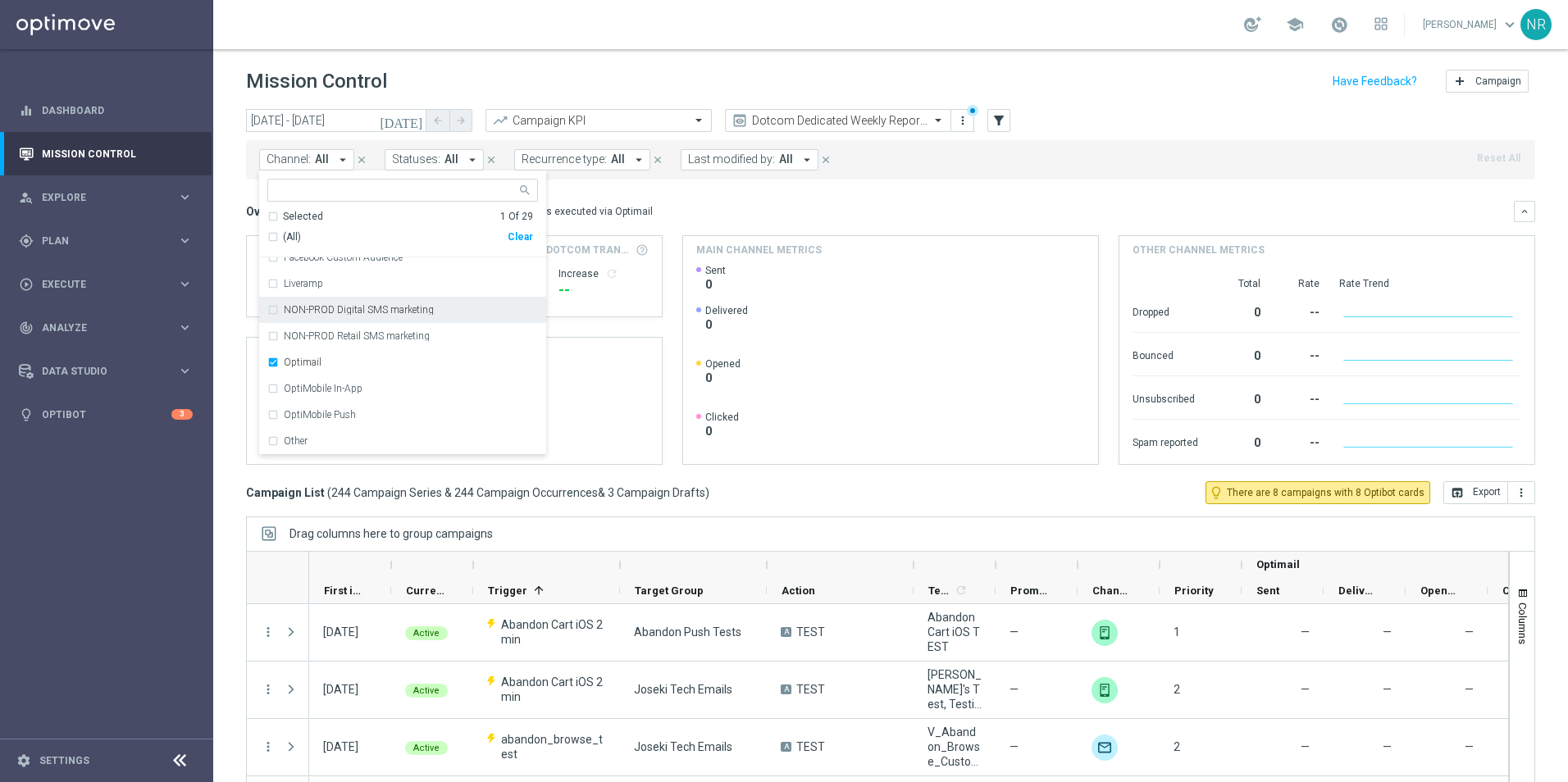 click on "Overview:
Optimail
arrow_drop_down
This overview shows data of campaigns executed via Optimail" 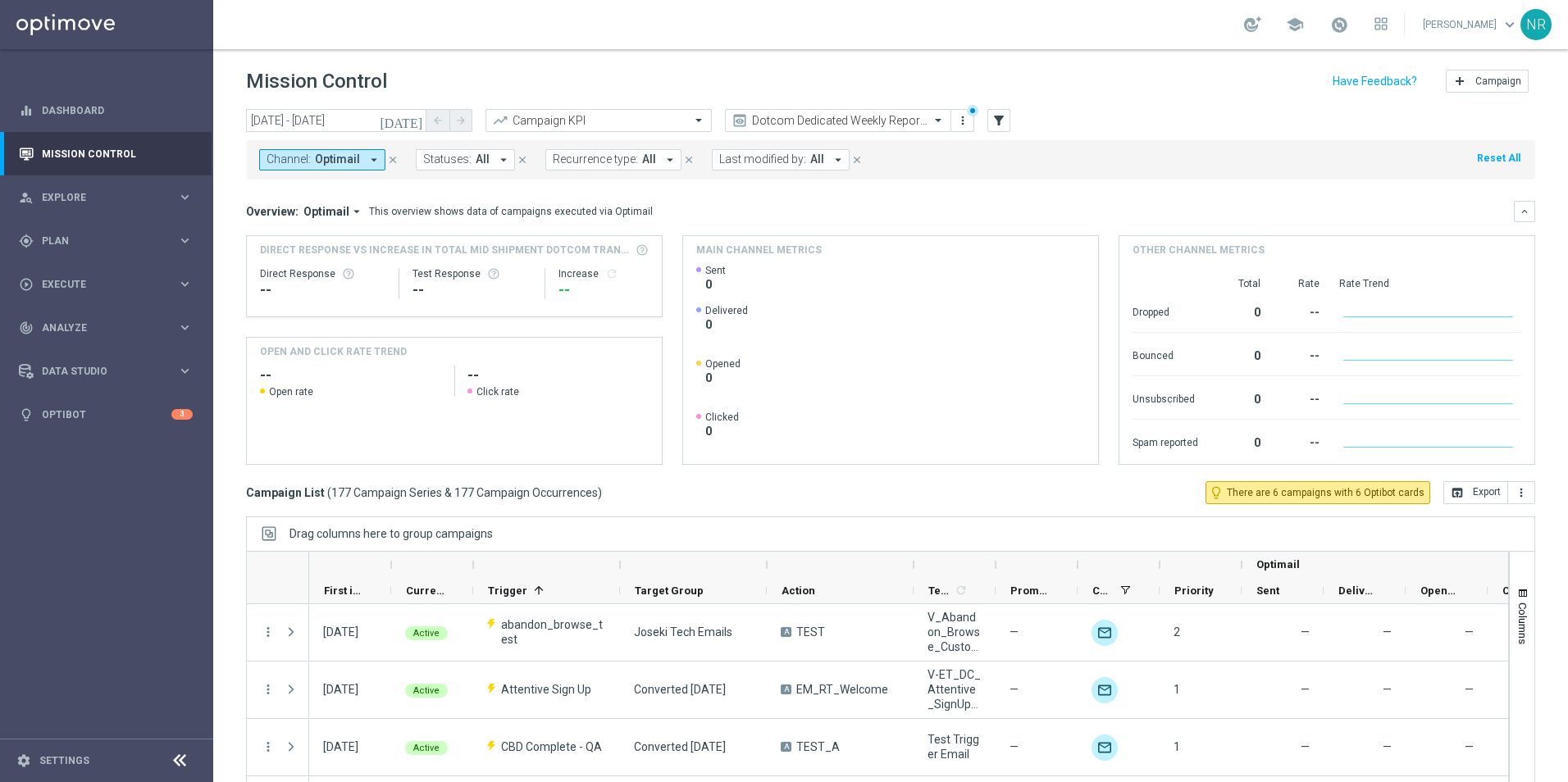 click on "Recurrence type:" at bounding box center [595, 159] 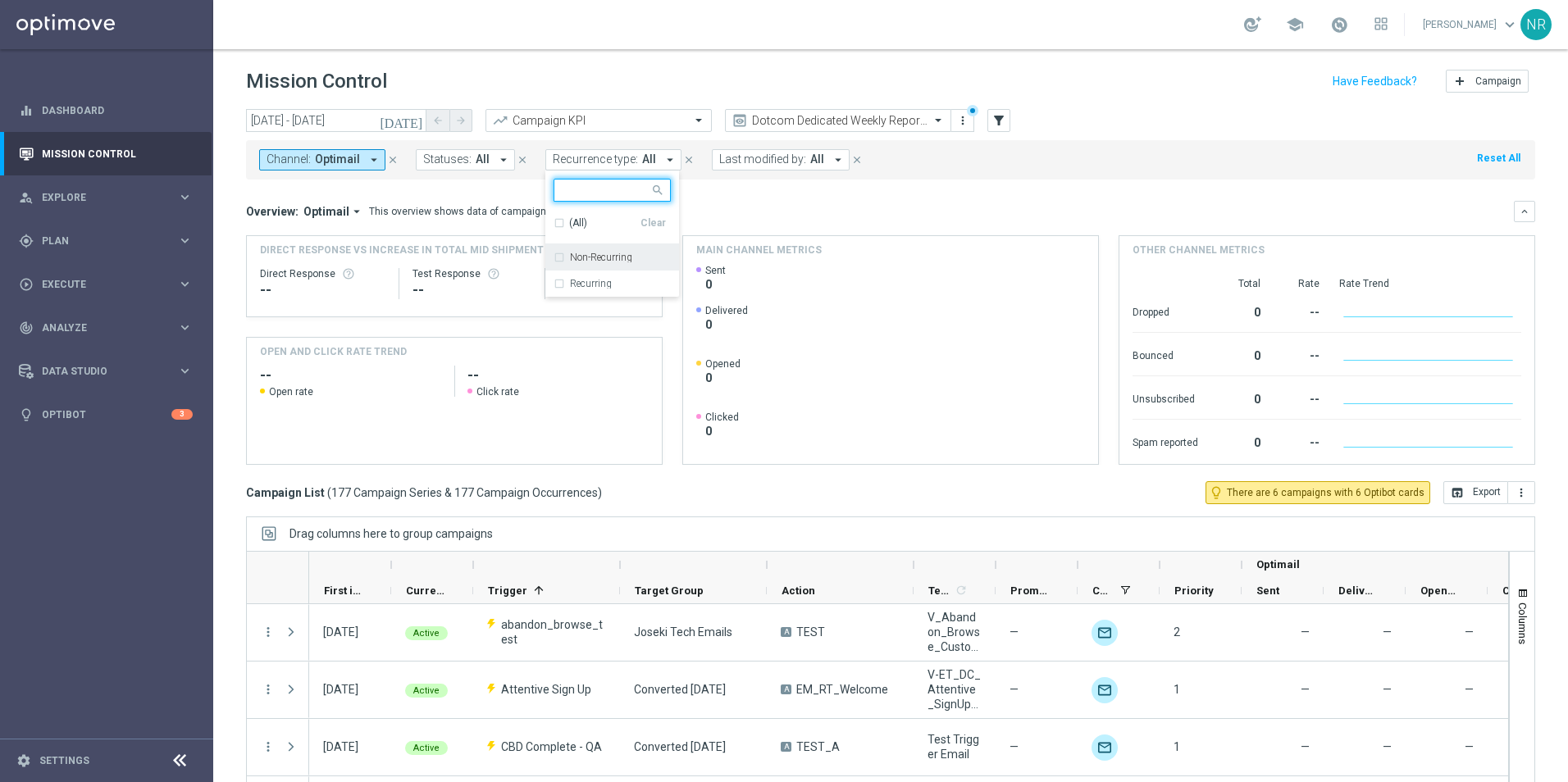 click on "Non-Recurring" at bounding box center [612, 257] 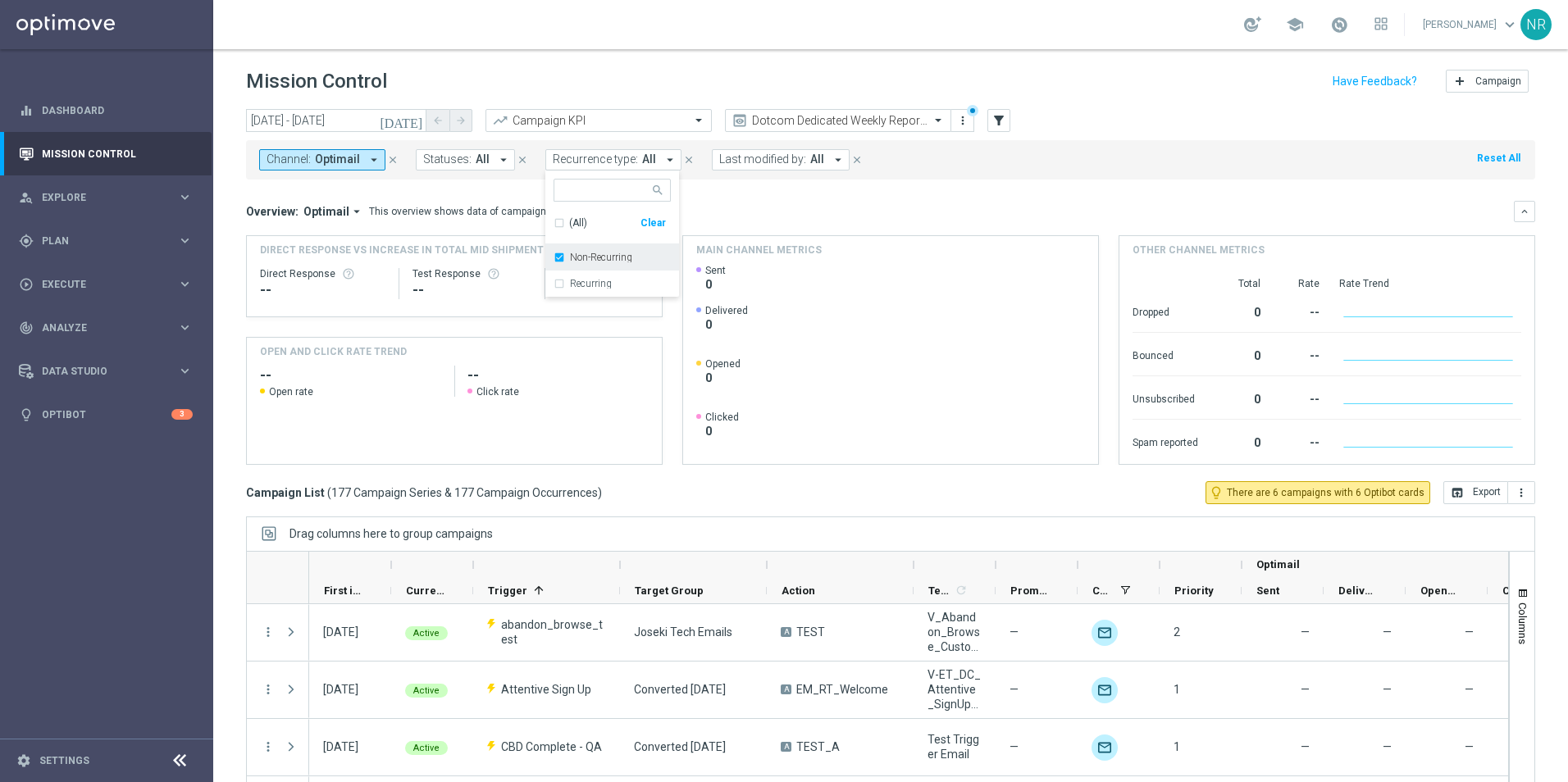 click on "Non-Recurring" at bounding box center (601, 257) 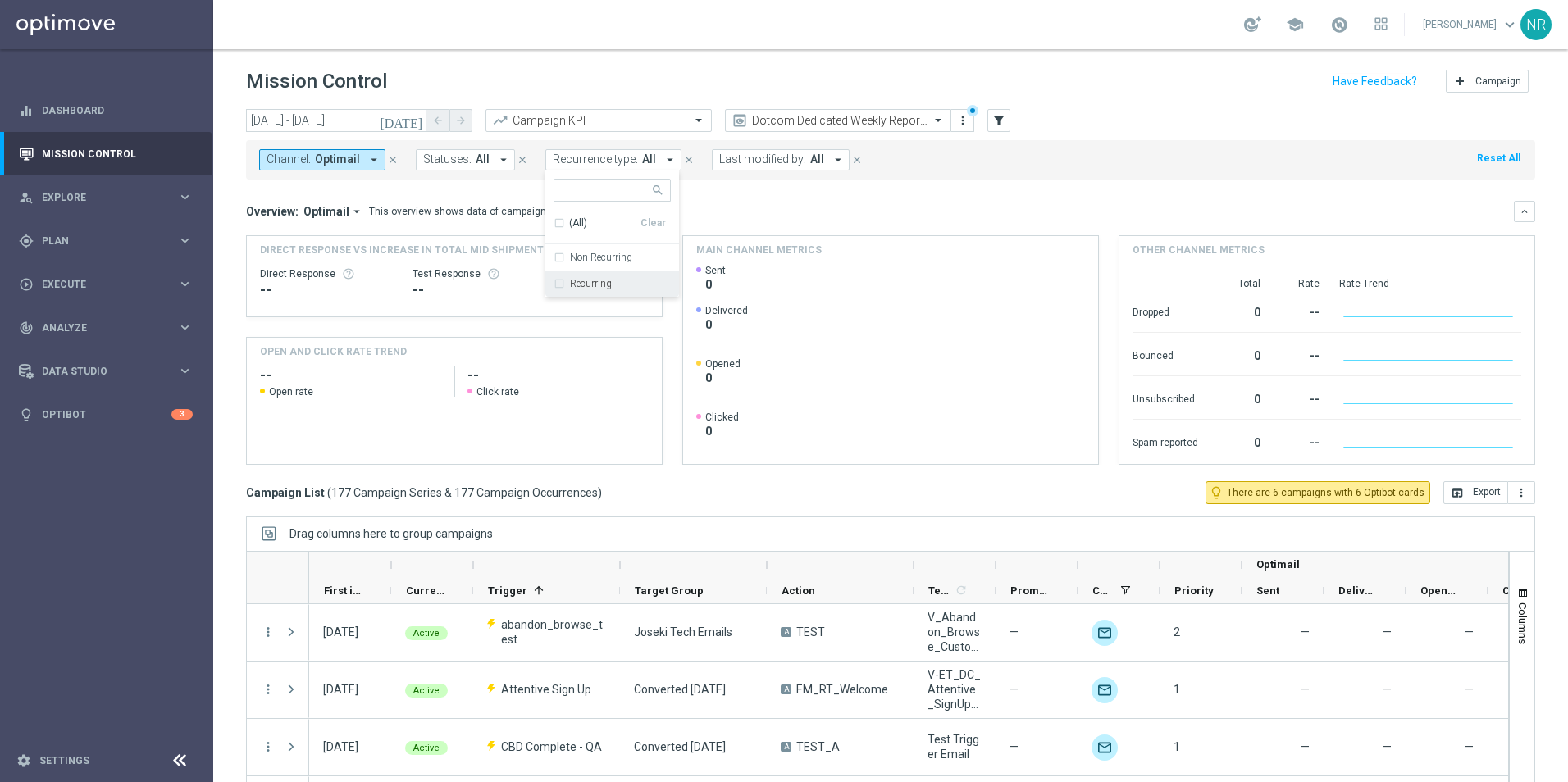 click on "Recurring" at bounding box center (590, 284) 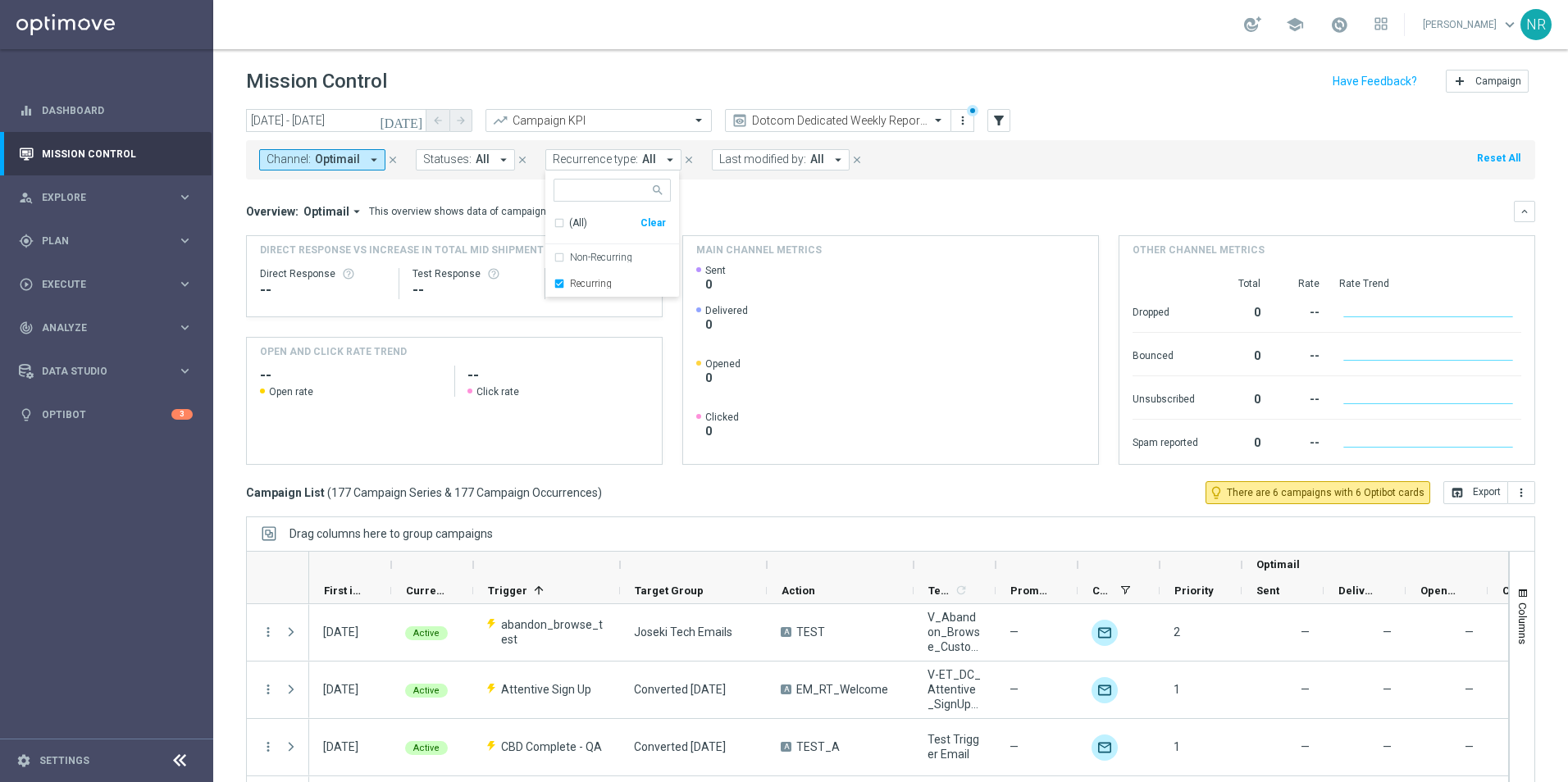 click on "Main channel metrics" 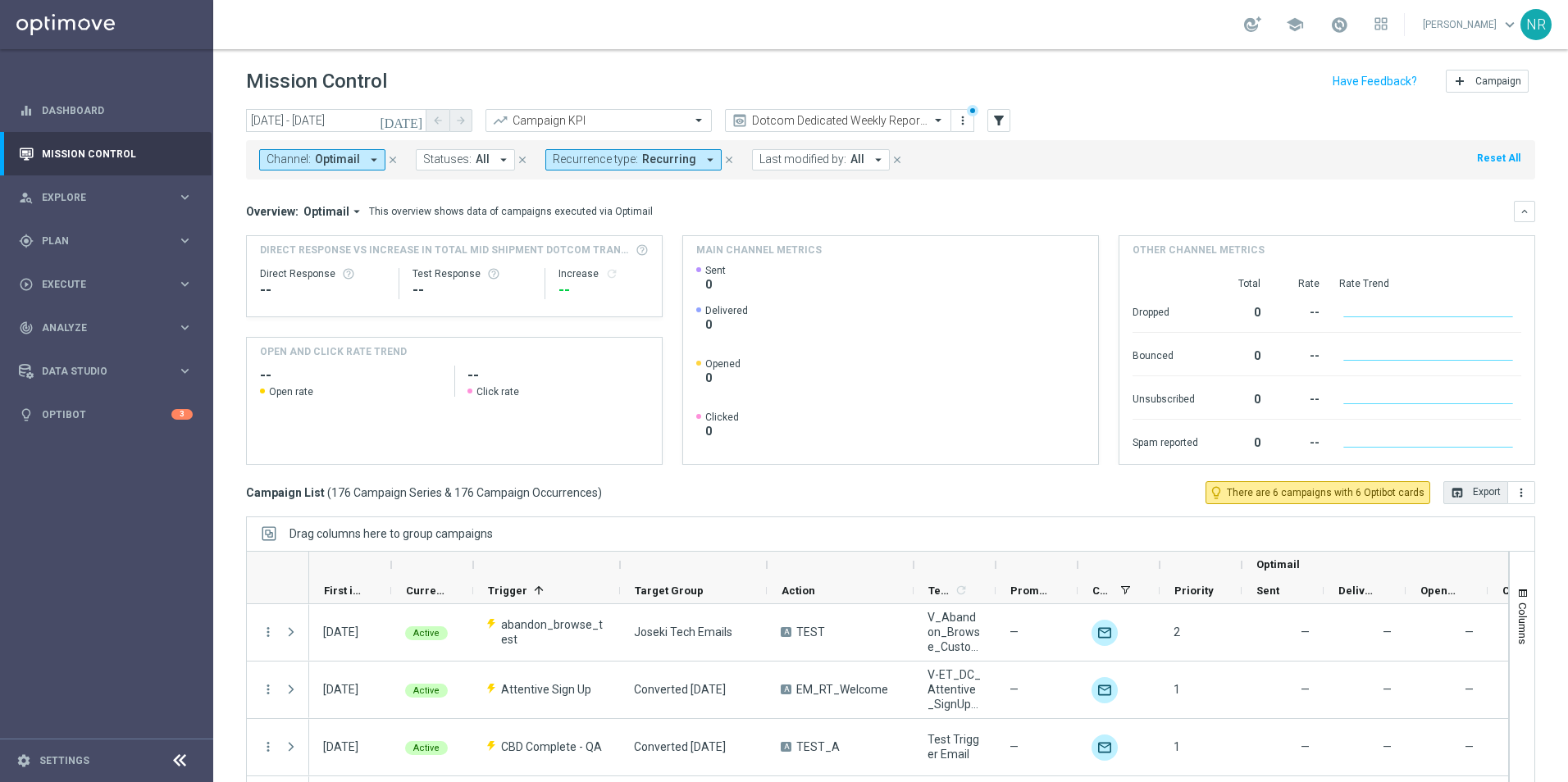 click on "open_in_browser" 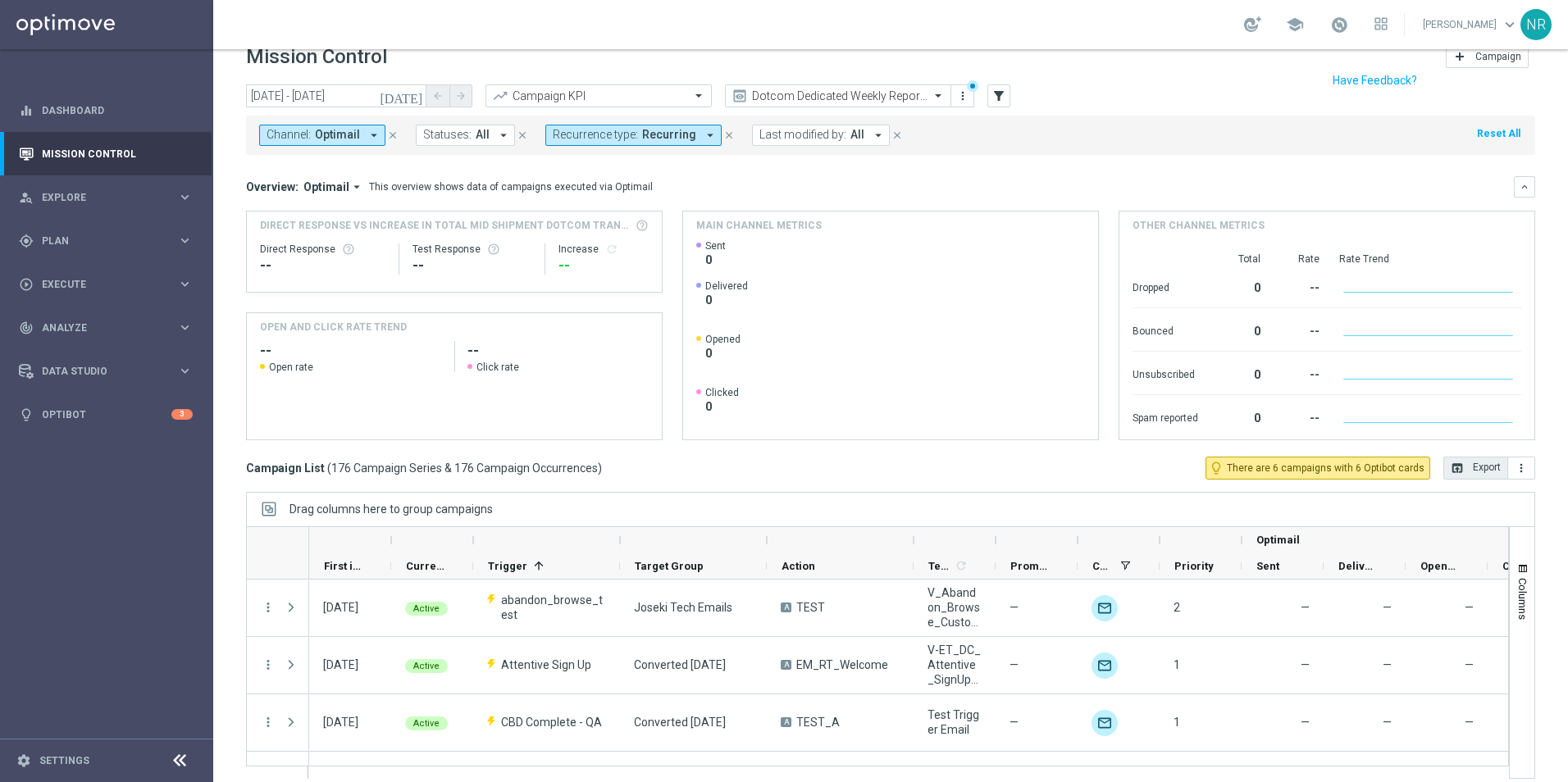 scroll, scrollTop: 38, scrollLeft: 0, axis: vertical 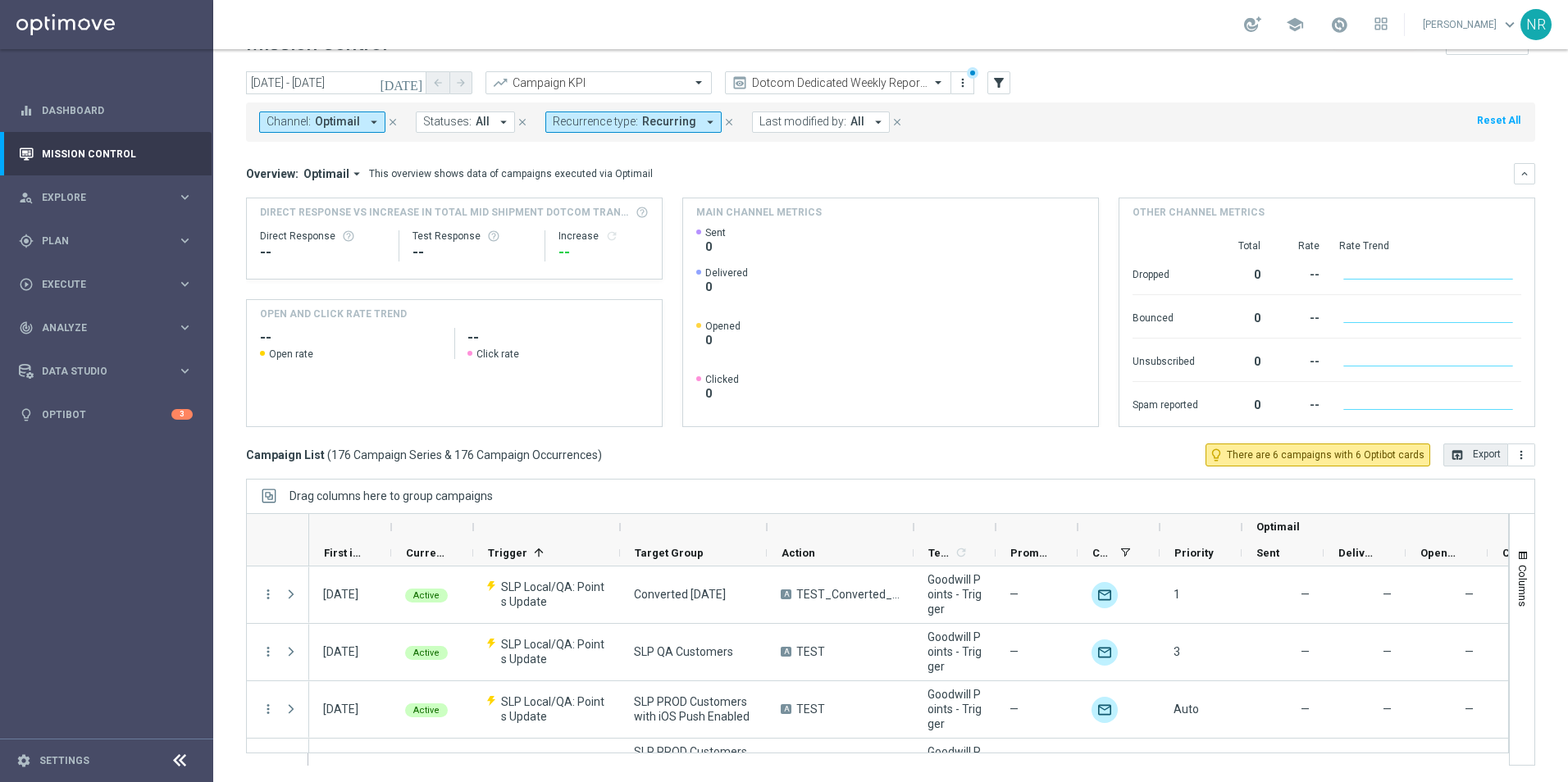 click on "today" 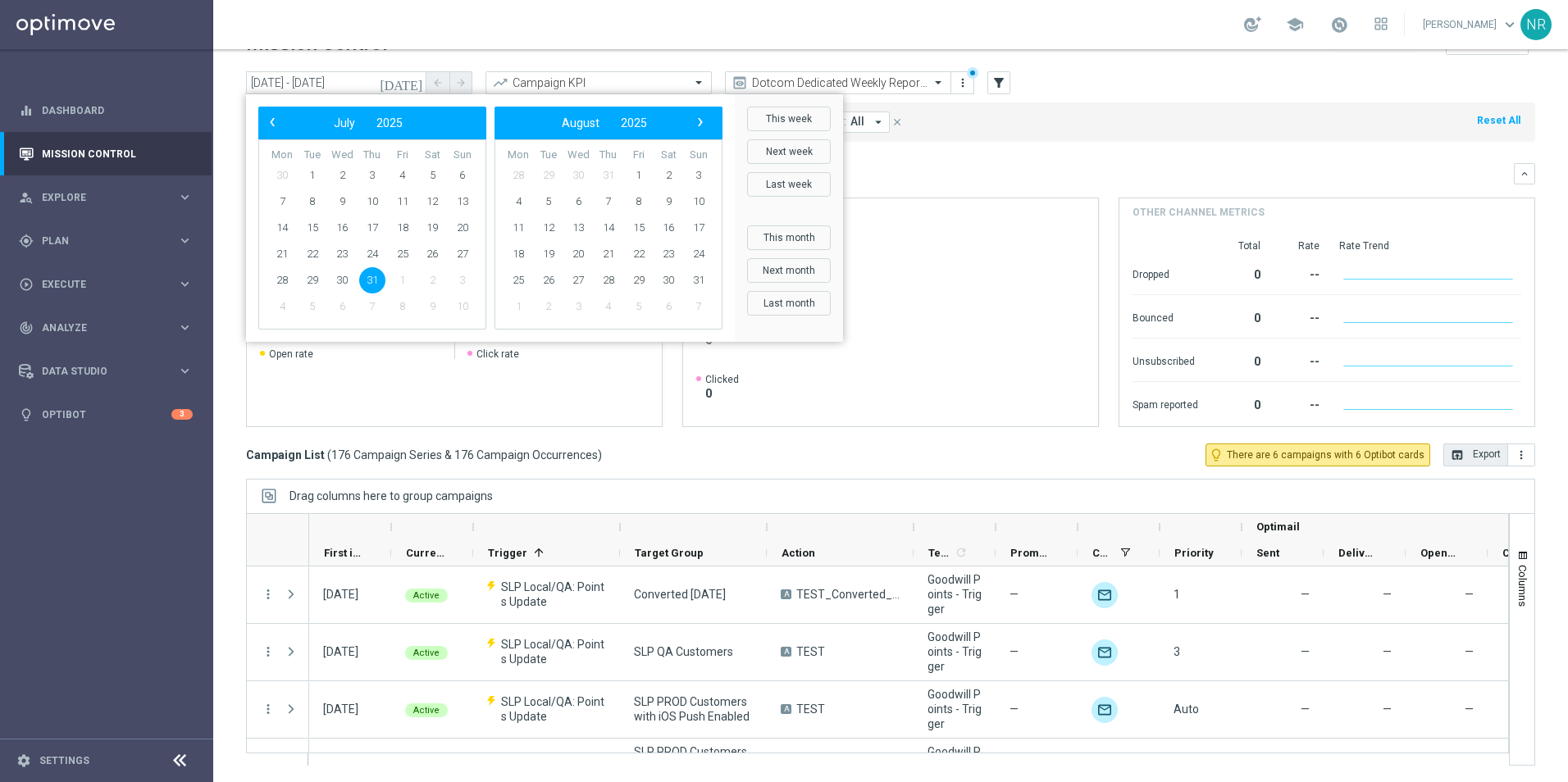 click on "Overview:
Optimail
arrow_drop_down
This overview shows data of campaigns executed via Optimail
keyboard_arrow_down
Direct Response VS Increase In Total Mid Shipment Dotcom Transaction Amount
Direct Response
--
Test Response" 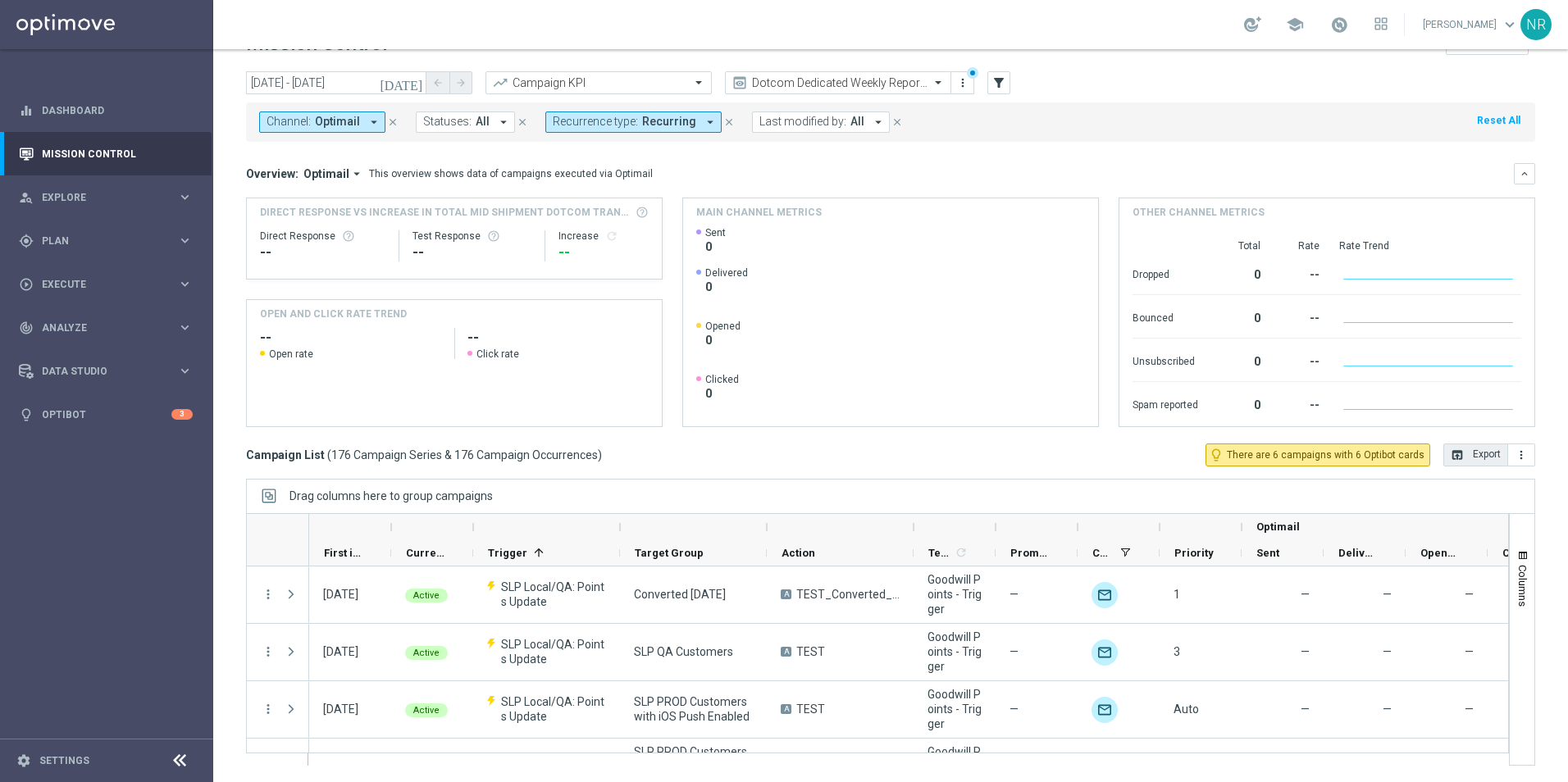 click on "Recurring" at bounding box center (669, 121) 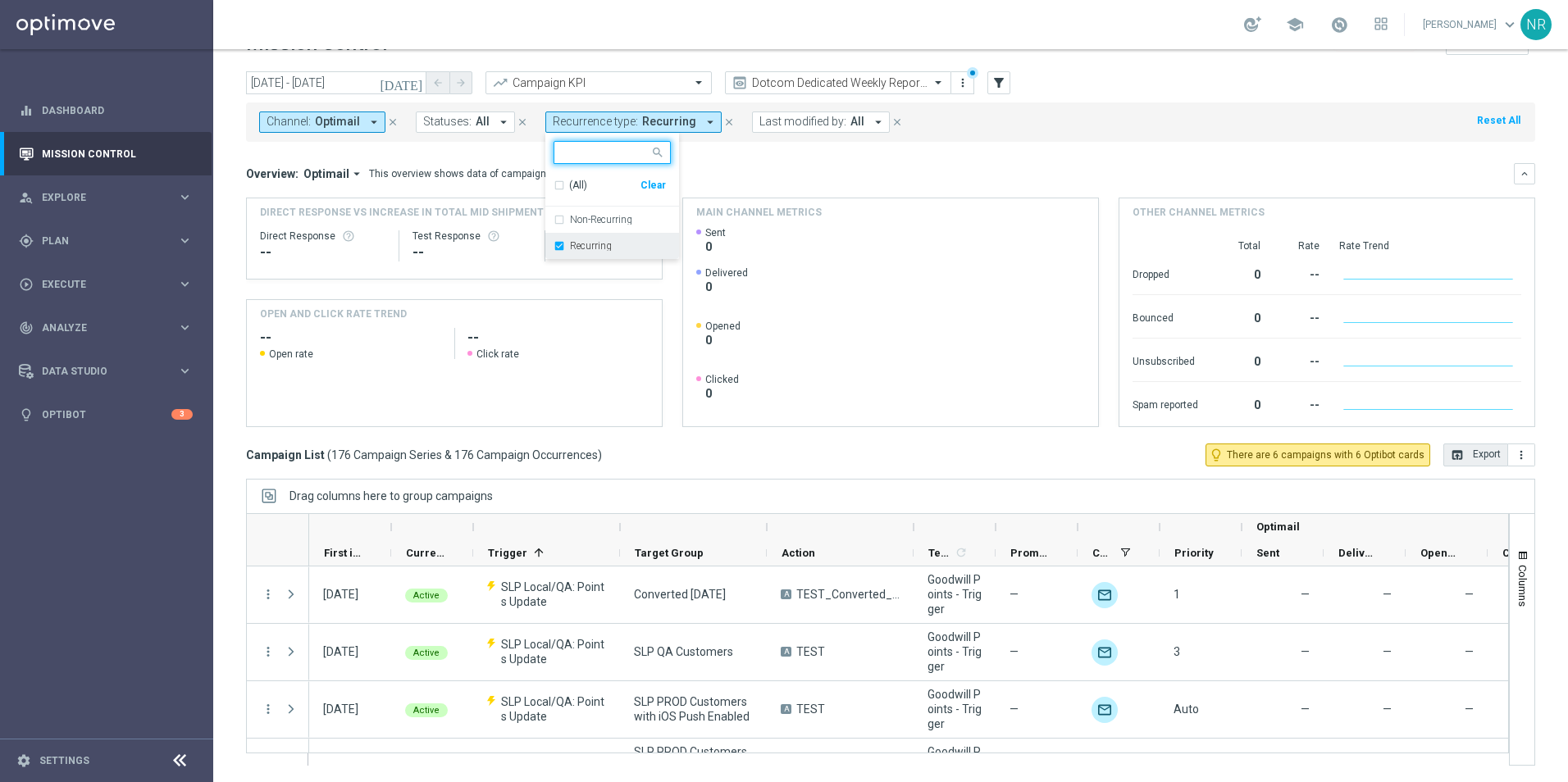 click on "Recurring" at bounding box center [590, 246] 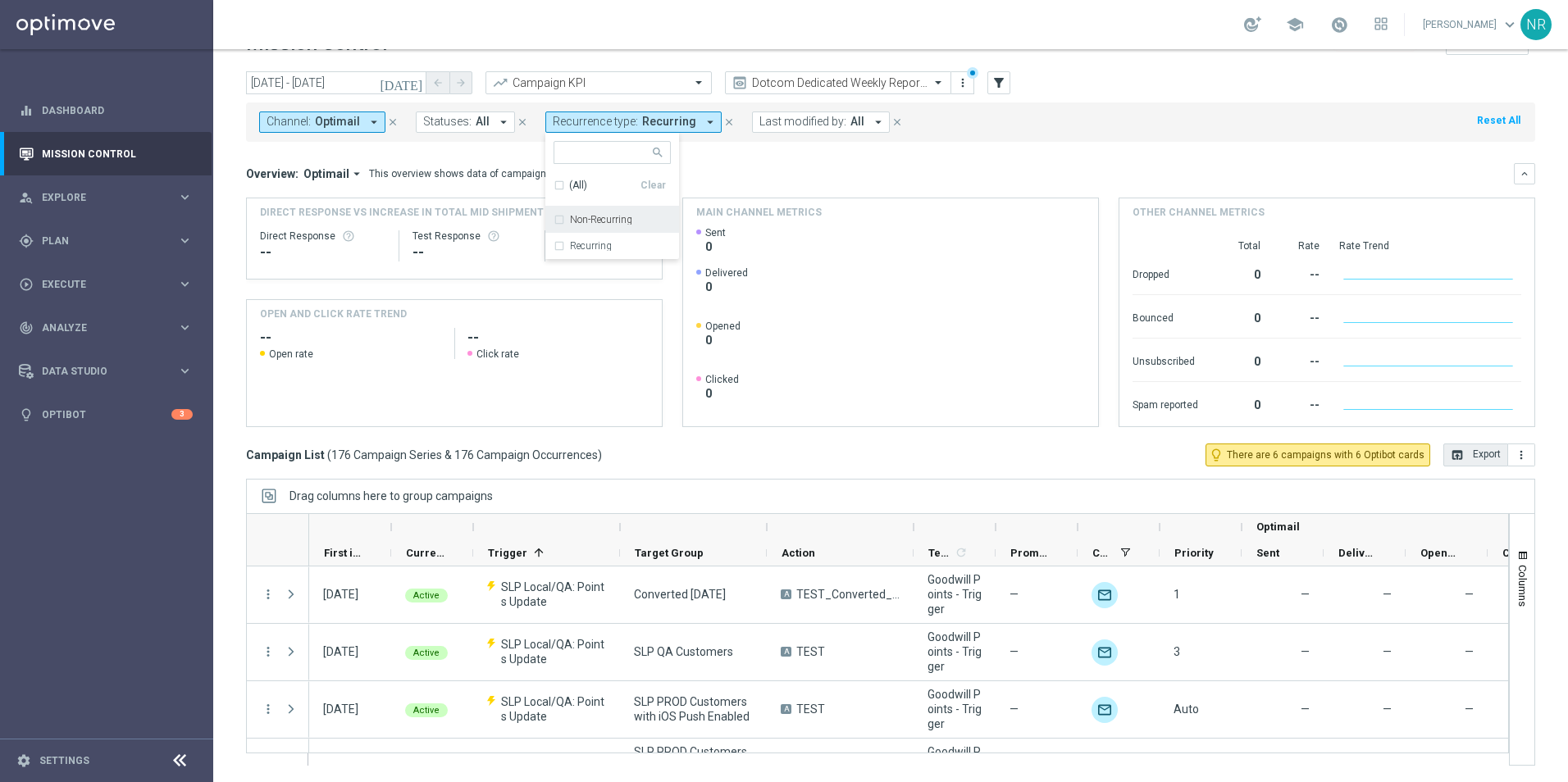 click on "Non-Recurring" at bounding box center (601, 220) 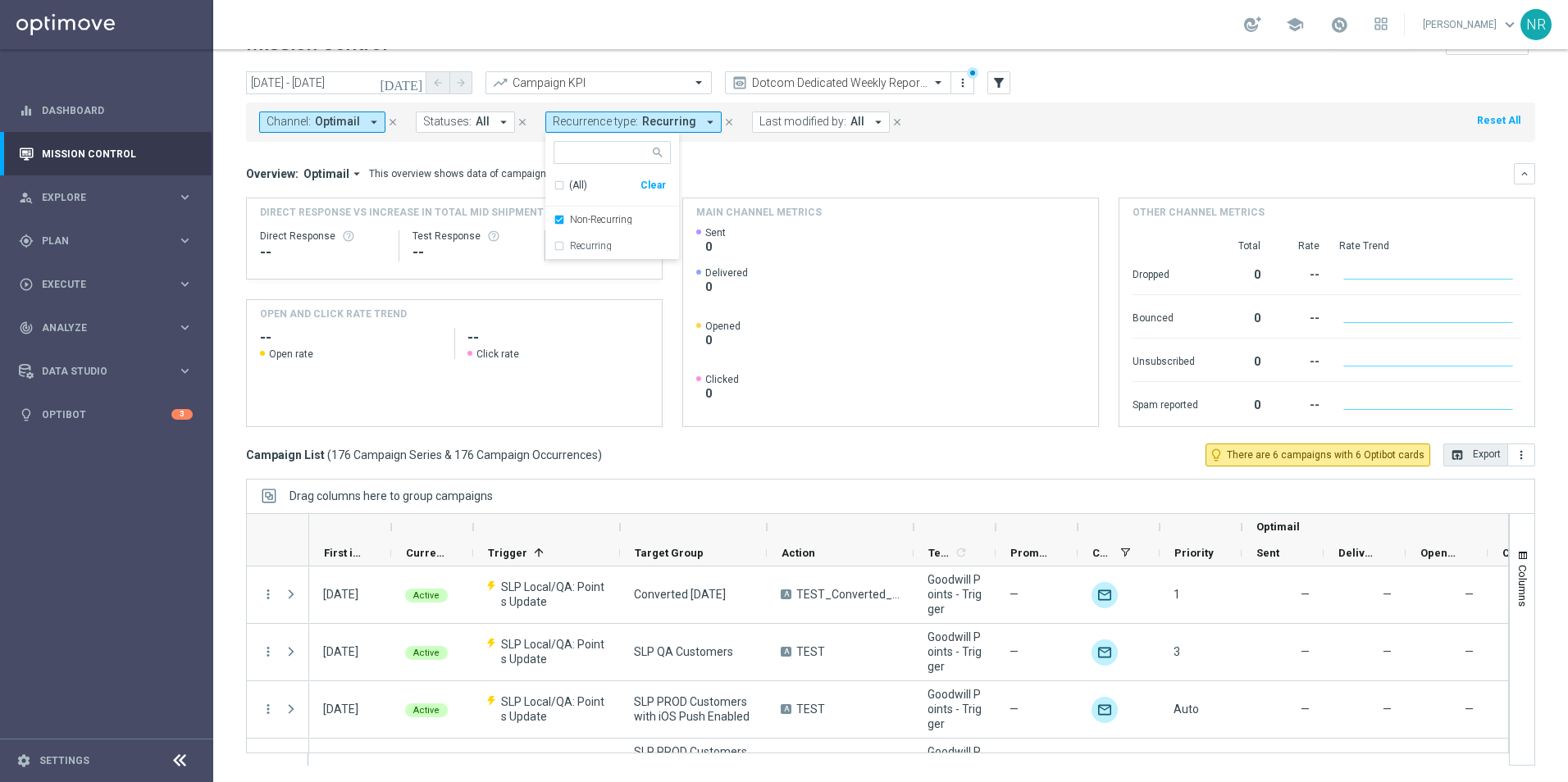 click on "Overview:
Optimail
arrow_drop_down
This overview shows data of campaigns executed via Optimail" 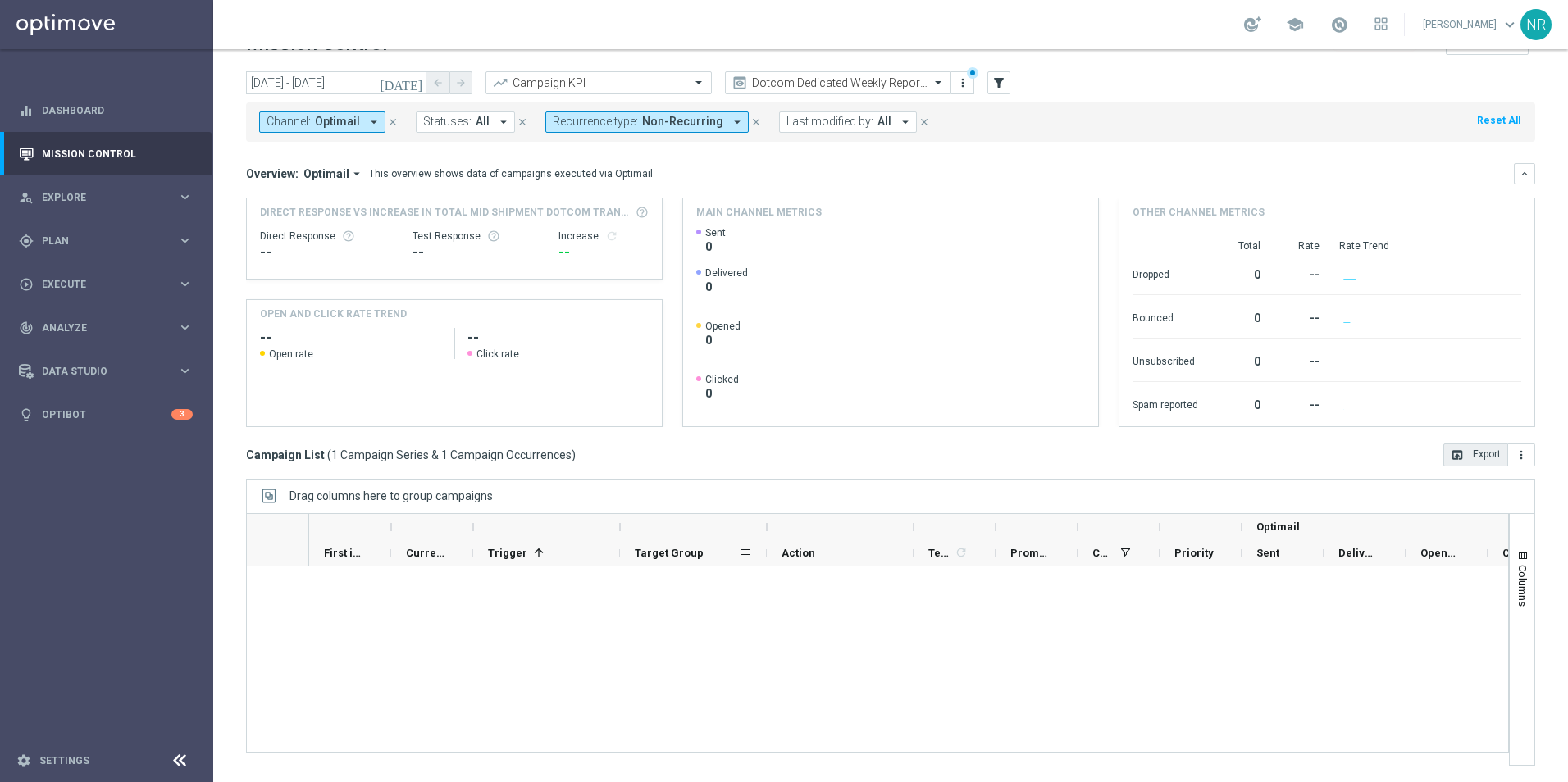 scroll, scrollTop: 0, scrollLeft: 0, axis: both 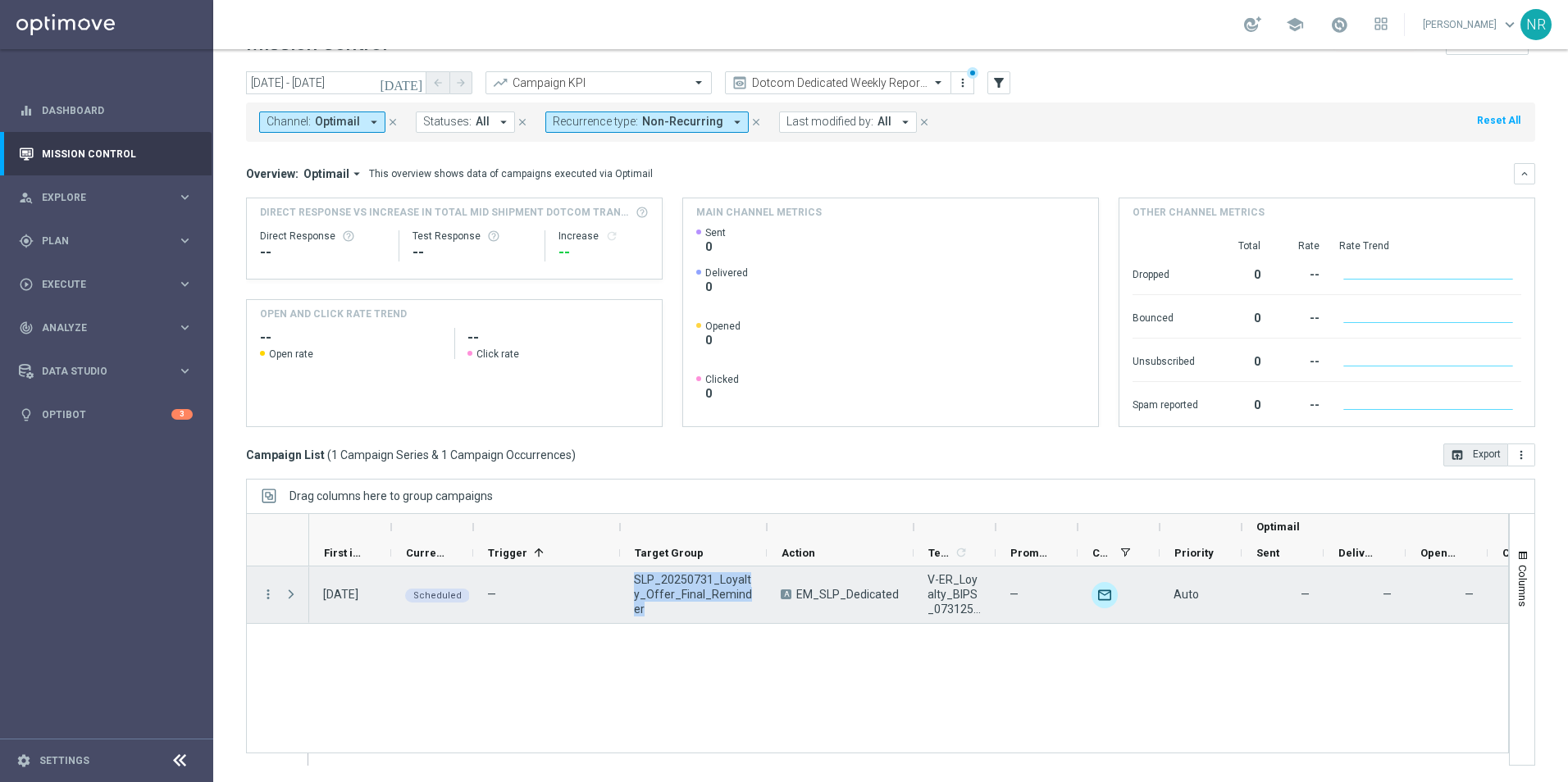 drag, startPoint x: 623, startPoint y: 581, endPoint x: 751, endPoint y: 606, distance: 130.41856 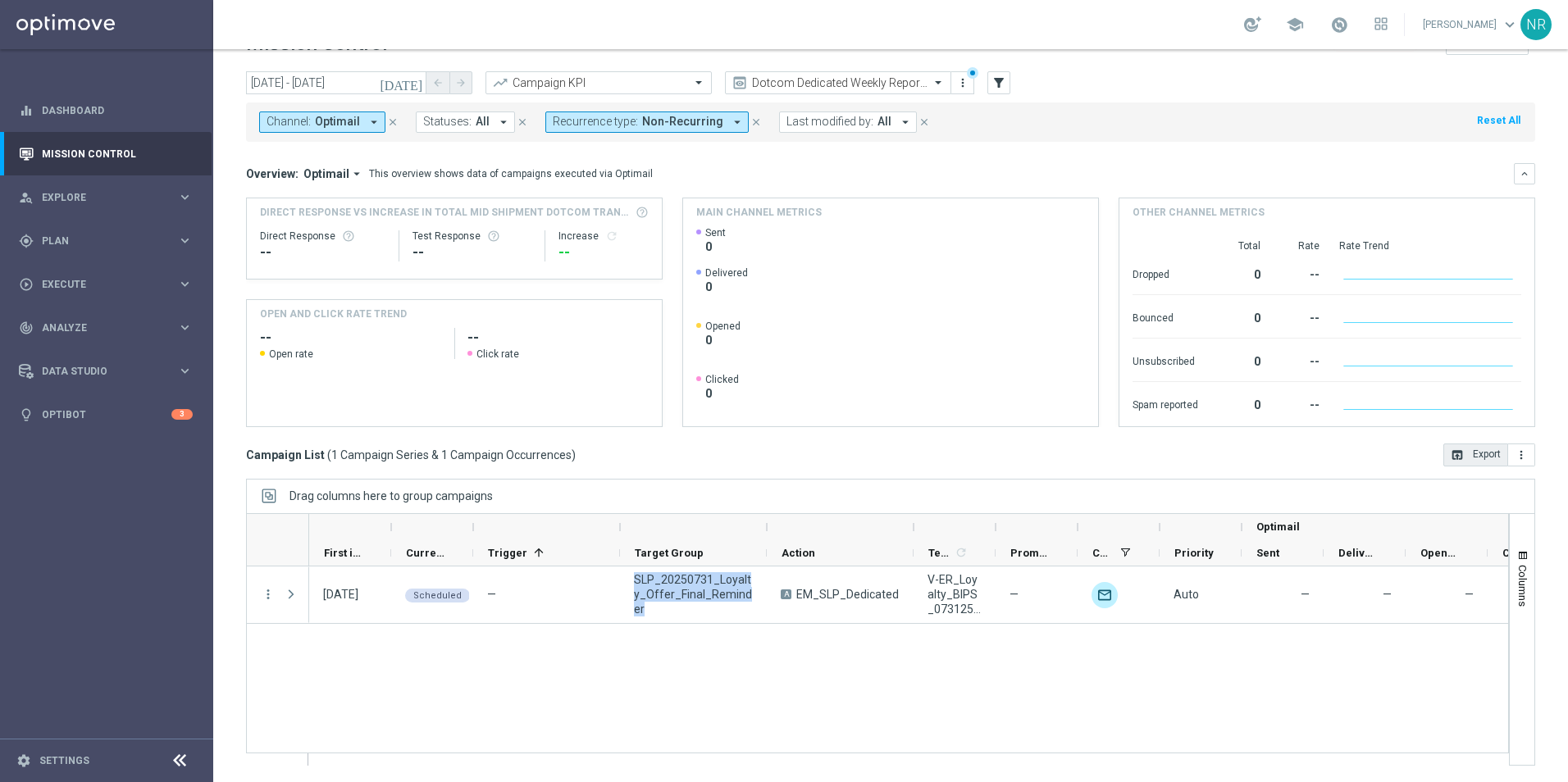 drag, startPoint x: 751, startPoint y: 606, endPoint x: 722, endPoint y: 596, distance: 31 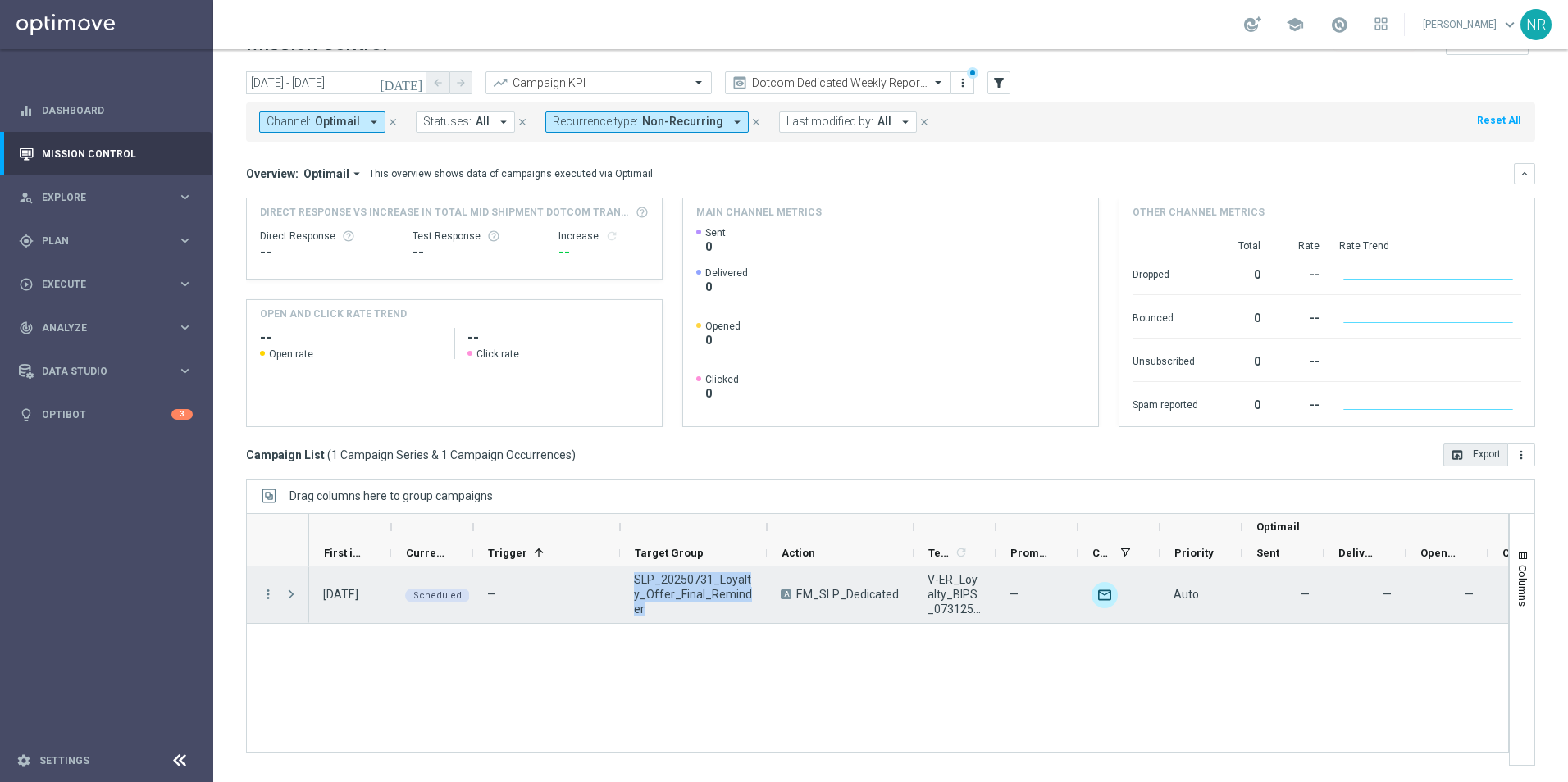 copy on "SLP_20250731_Loyalty_Offer_Final_Reminder" 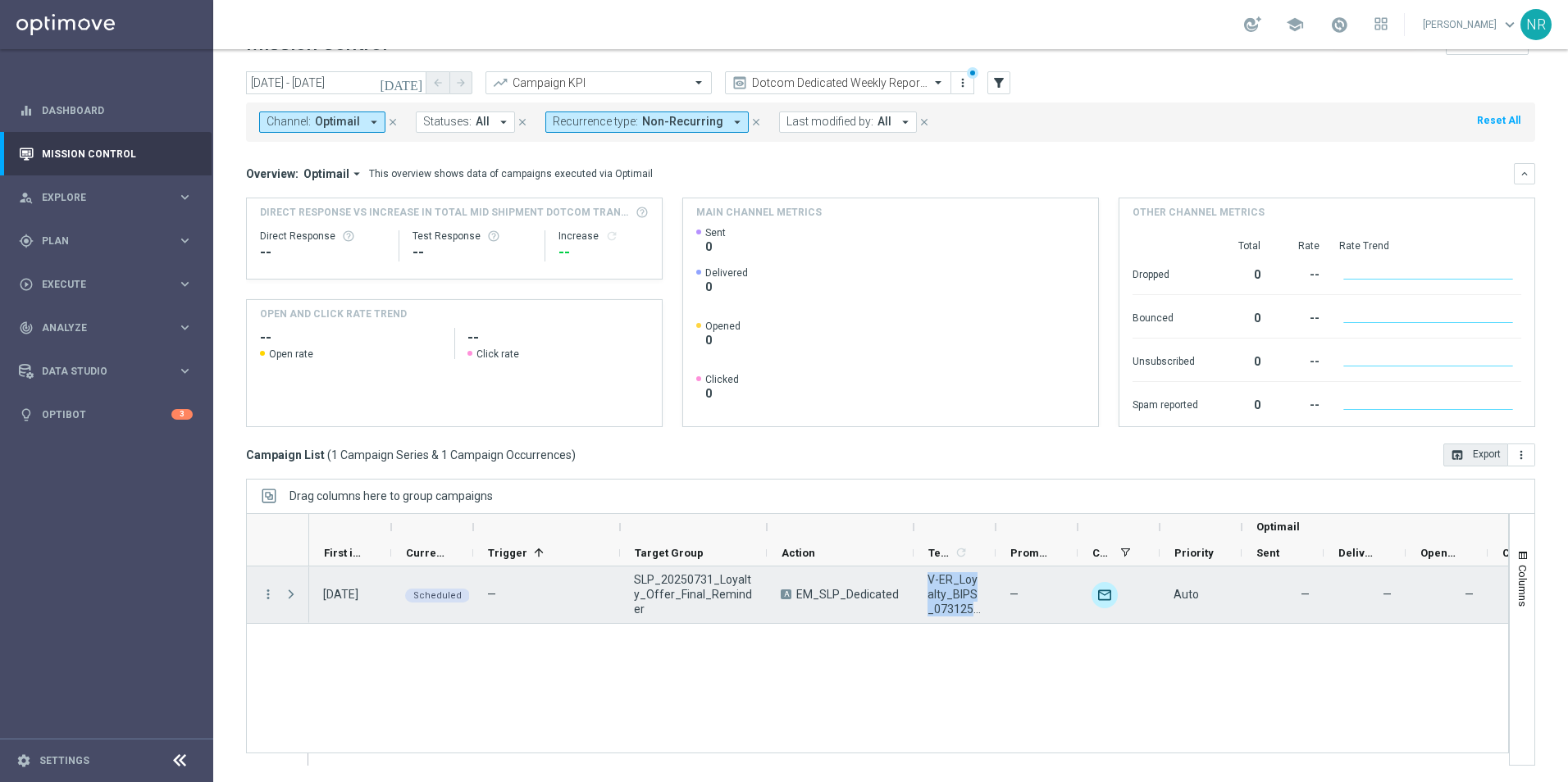 drag, startPoint x: 923, startPoint y: 579, endPoint x: 982, endPoint y: 612, distance: 67.60178 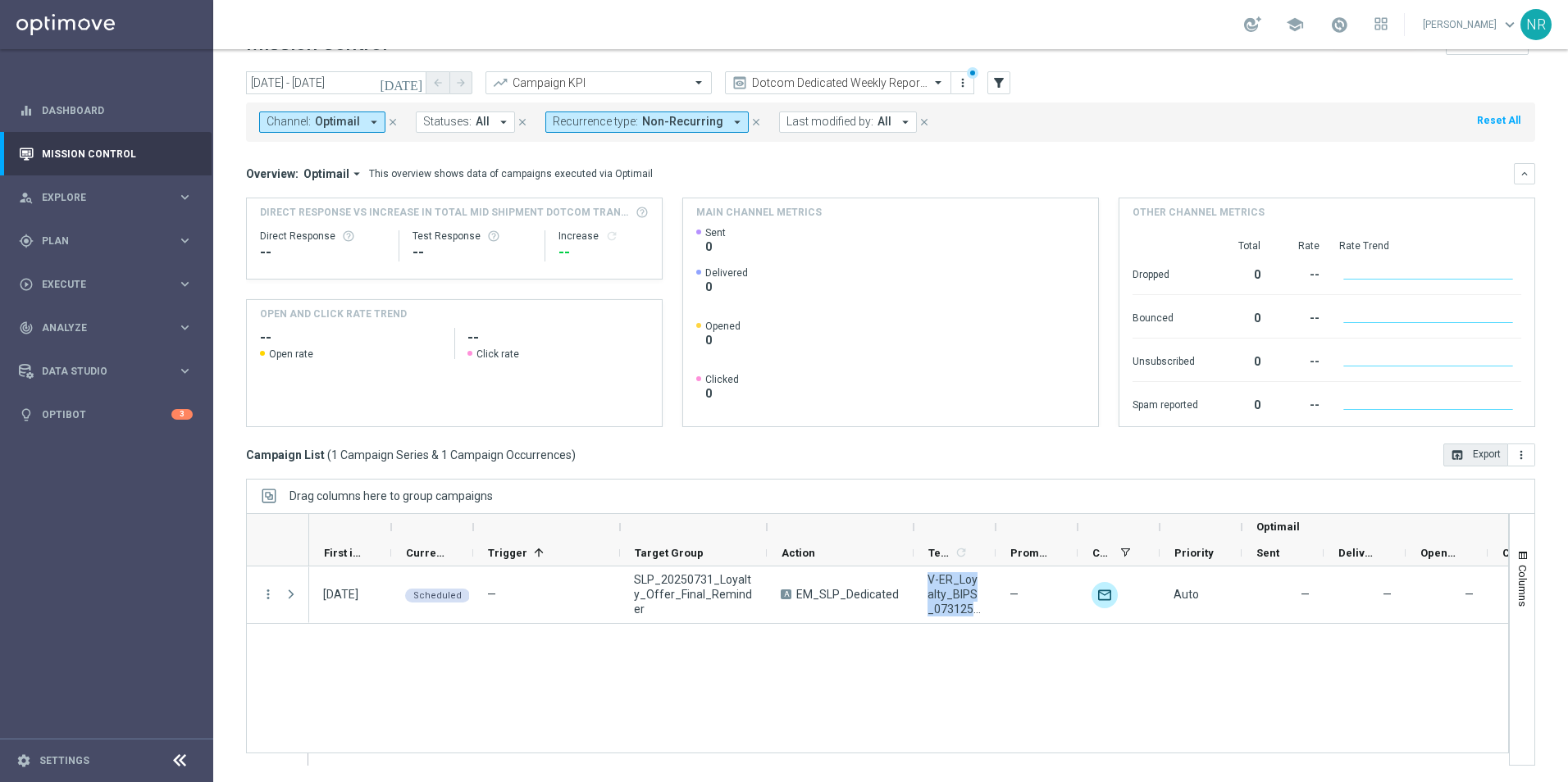 drag, startPoint x: 982, startPoint y: 612, endPoint x: 960, endPoint y: 589, distance: 31.8277 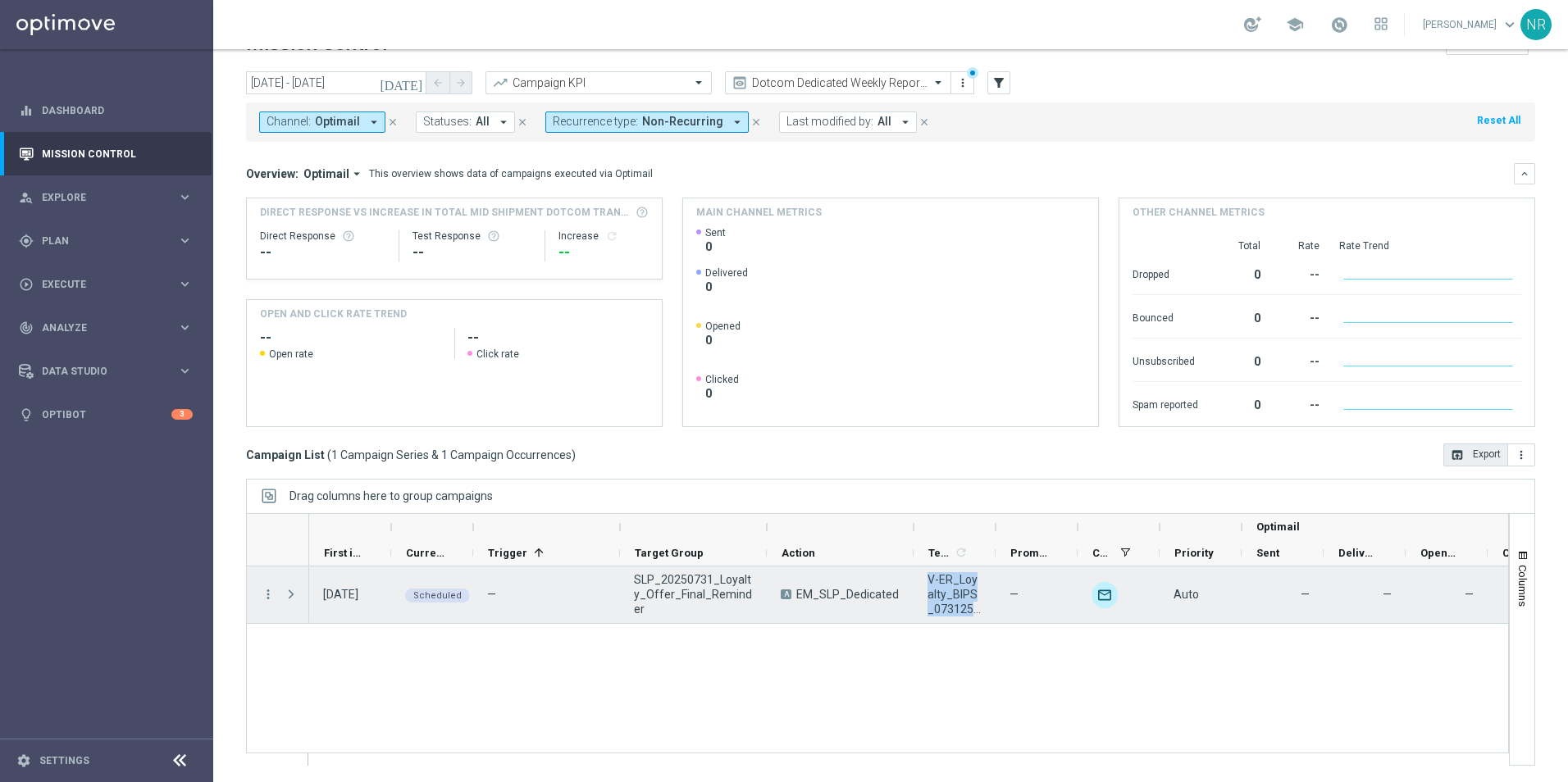 copy on "V-ER_Loyalty_BIPS_073125_He" 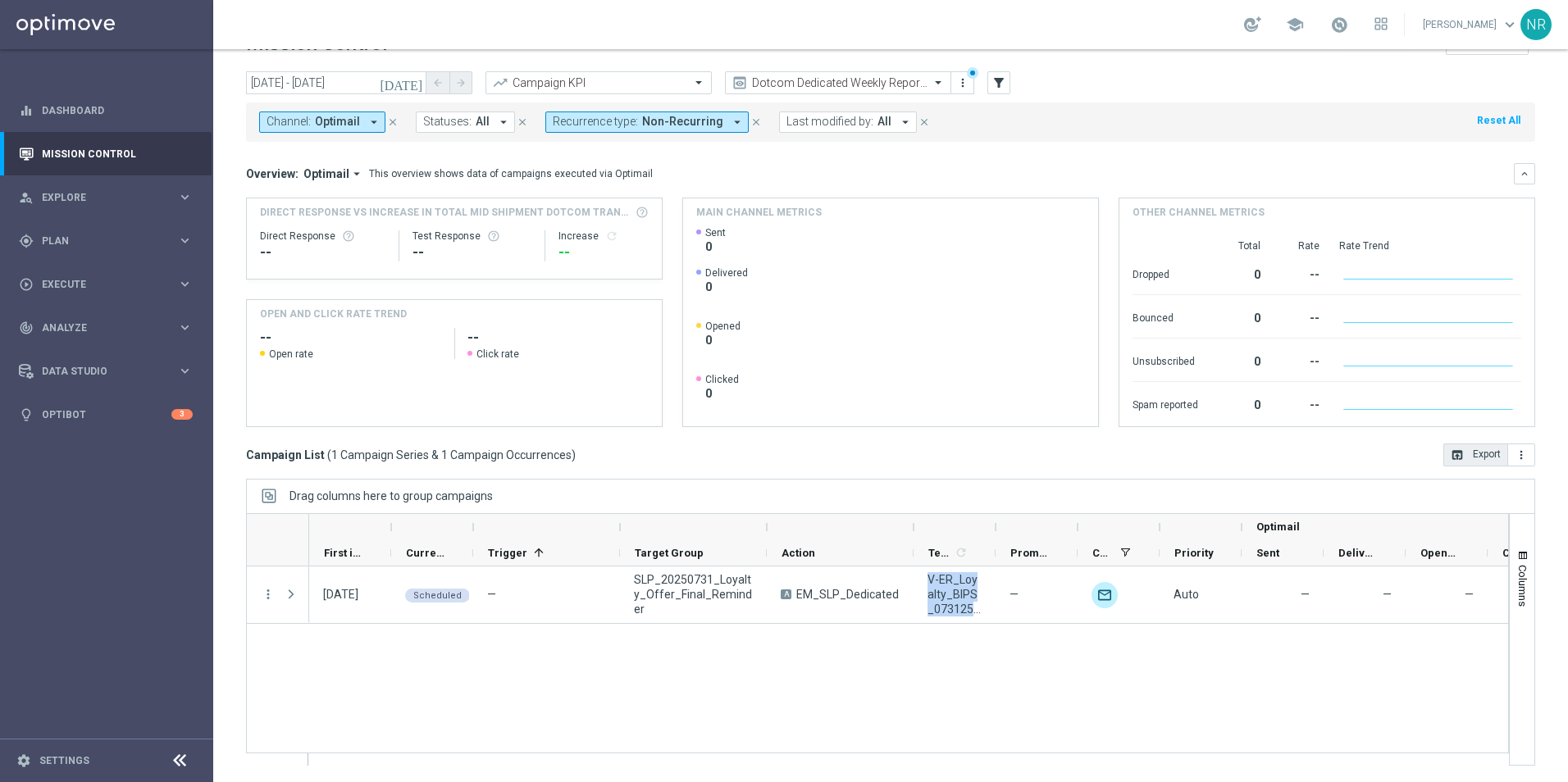 click on "Drag columns here to group campaigns" at bounding box center [891, 496] 